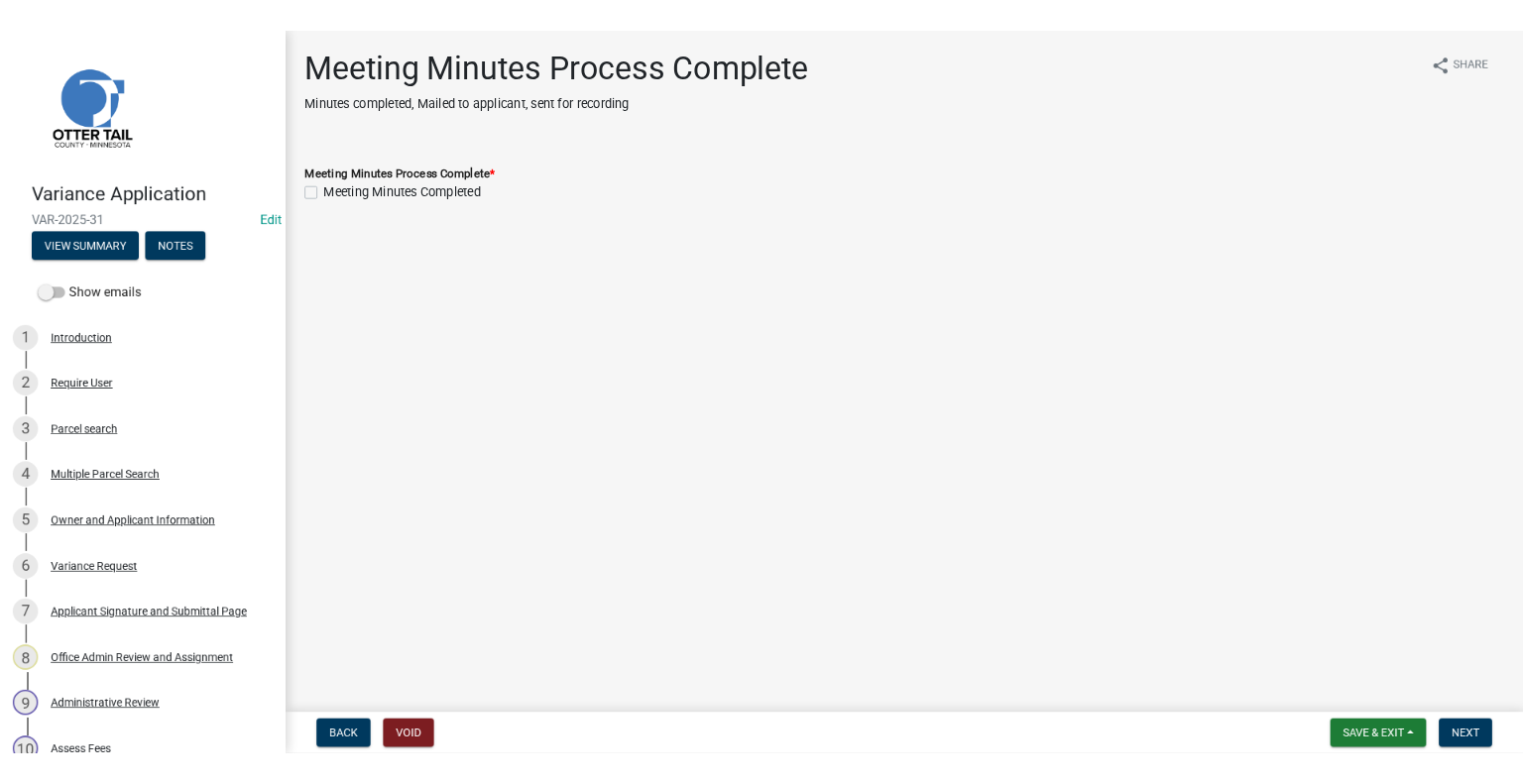 scroll, scrollTop: 0, scrollLeft: 0, axis: both 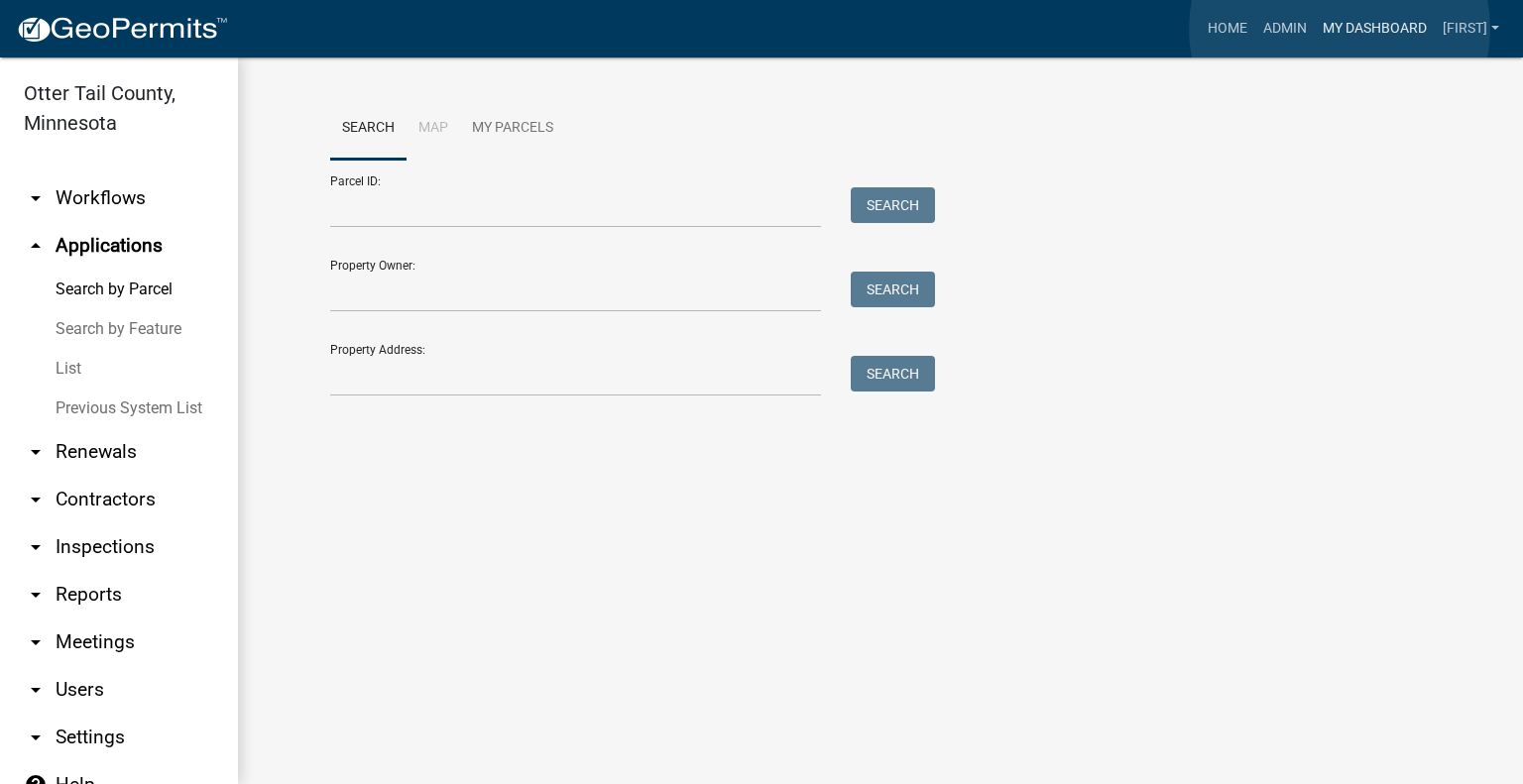 click on "My Dashboard" at bounding box center (1374, 29) 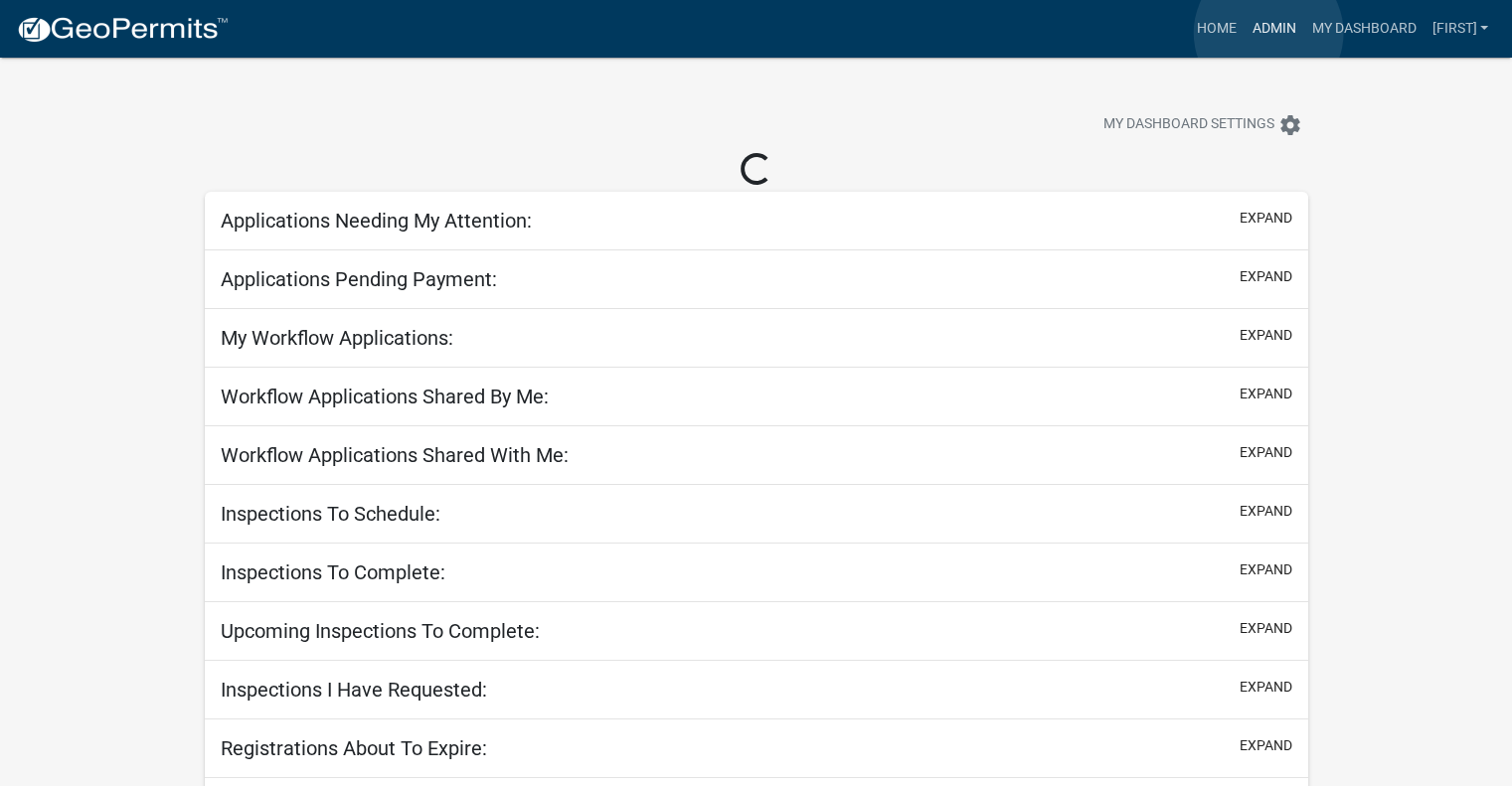 drag, startPoint x: 1343, startPoint y: 29, endPoint x: 1269, endPoint y: 33, distance: 74.10803 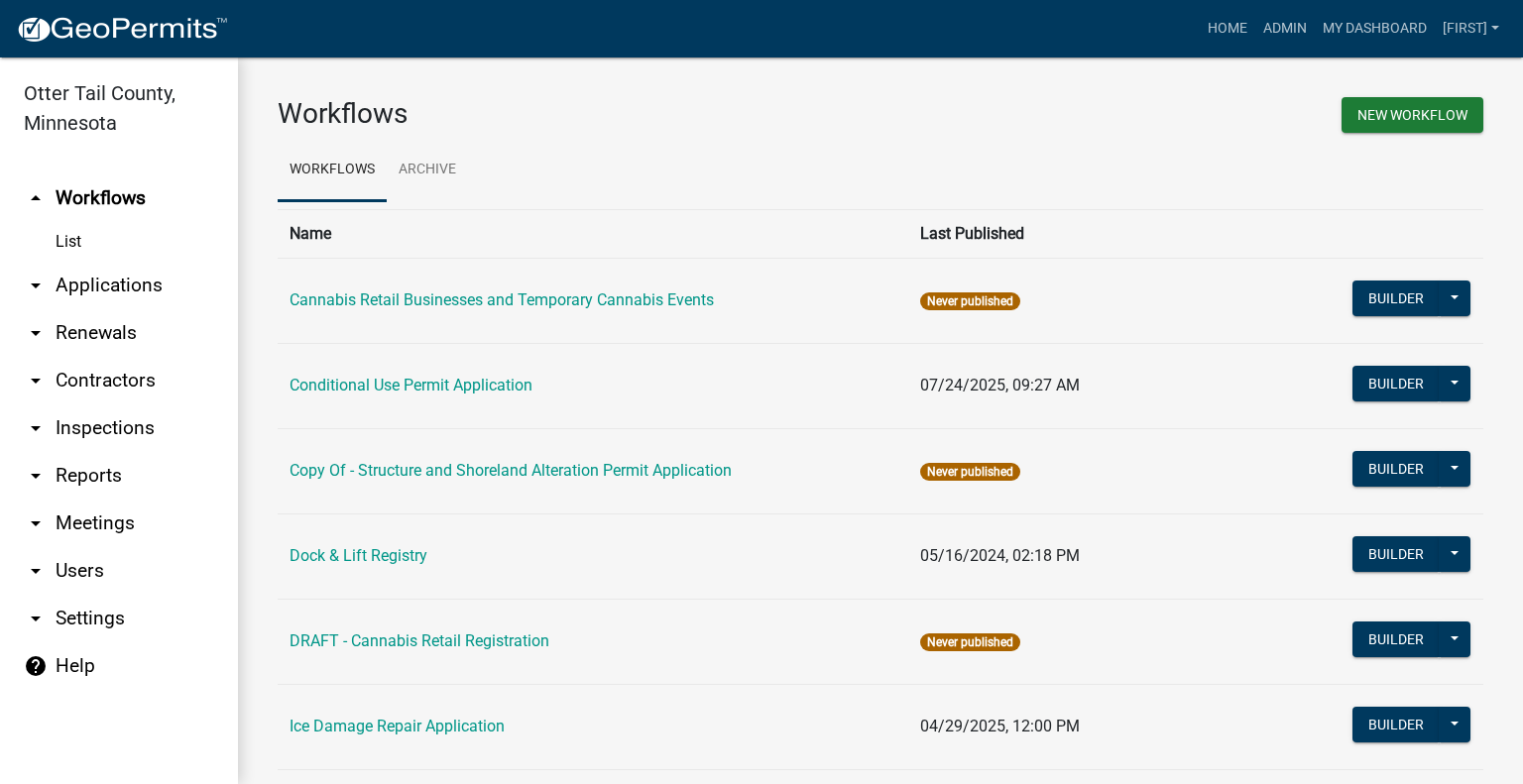 click on "arrow_drop_down   Applications" at bounding box center (119, 285) 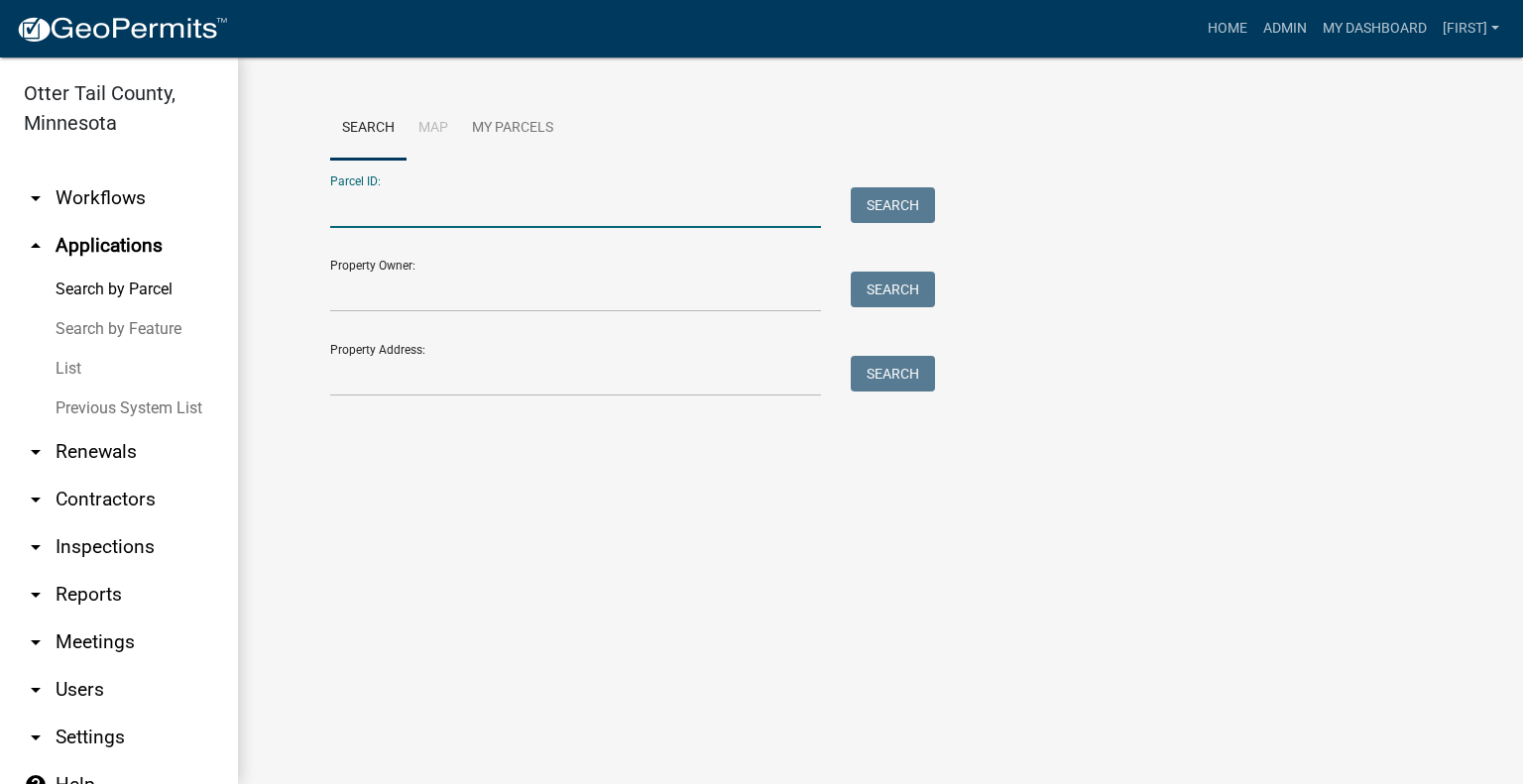 click on "Parcel ID:" at bounding box center [575, 207] 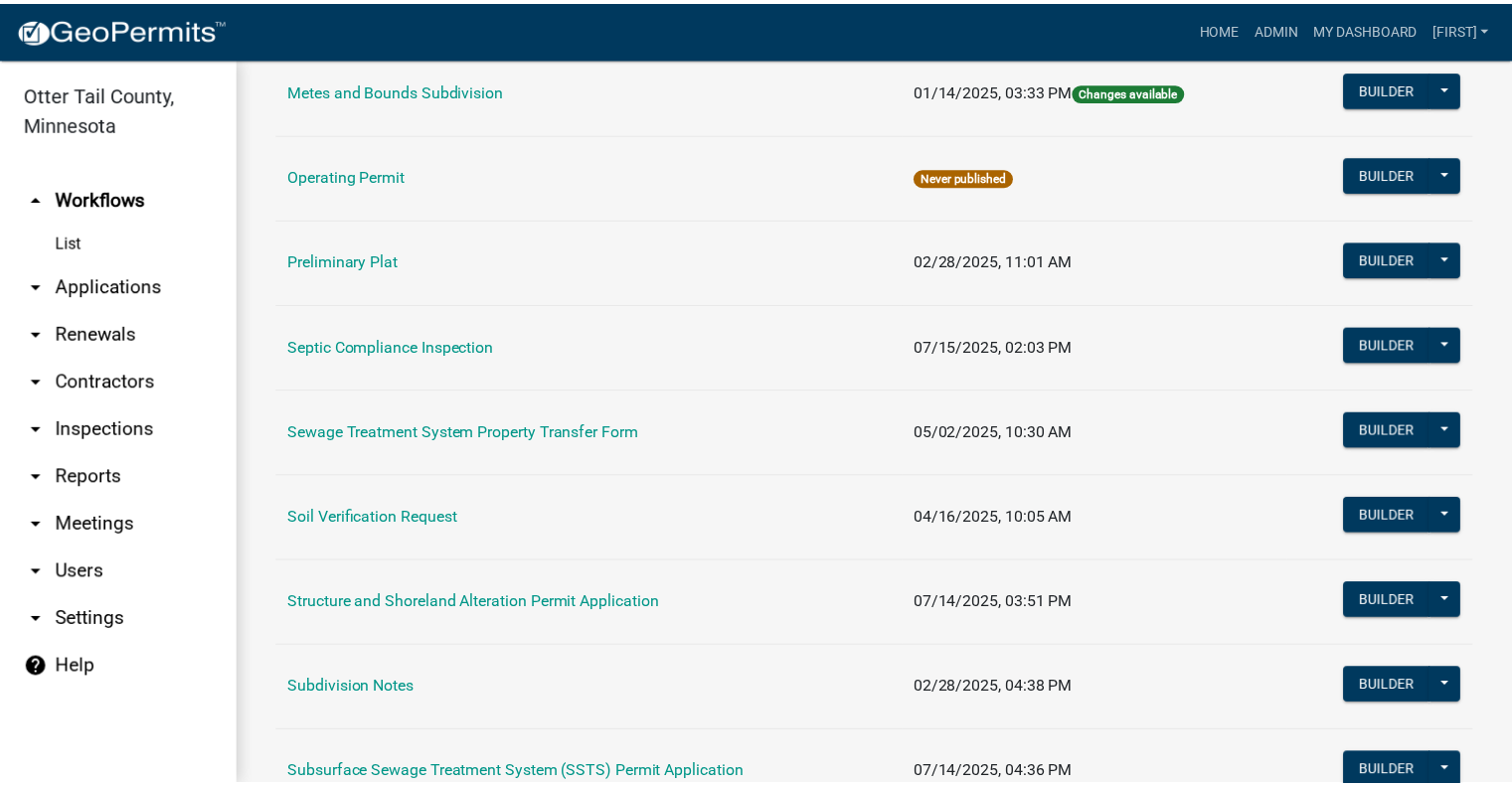 scroll, scrollTop: 298, scrollLeft: 0, axis: vertical 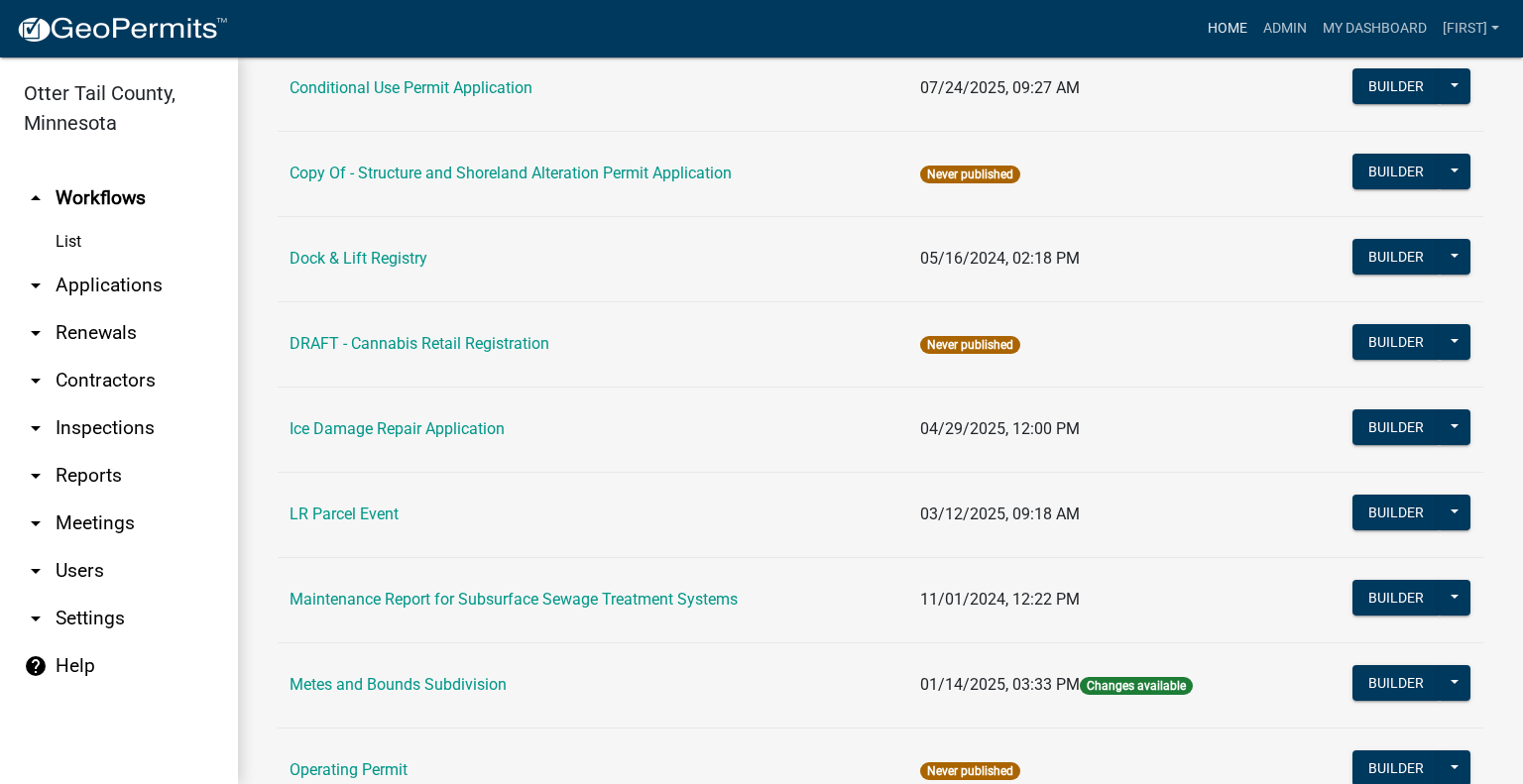 click on "Home" at bounding box center (1228, 29) 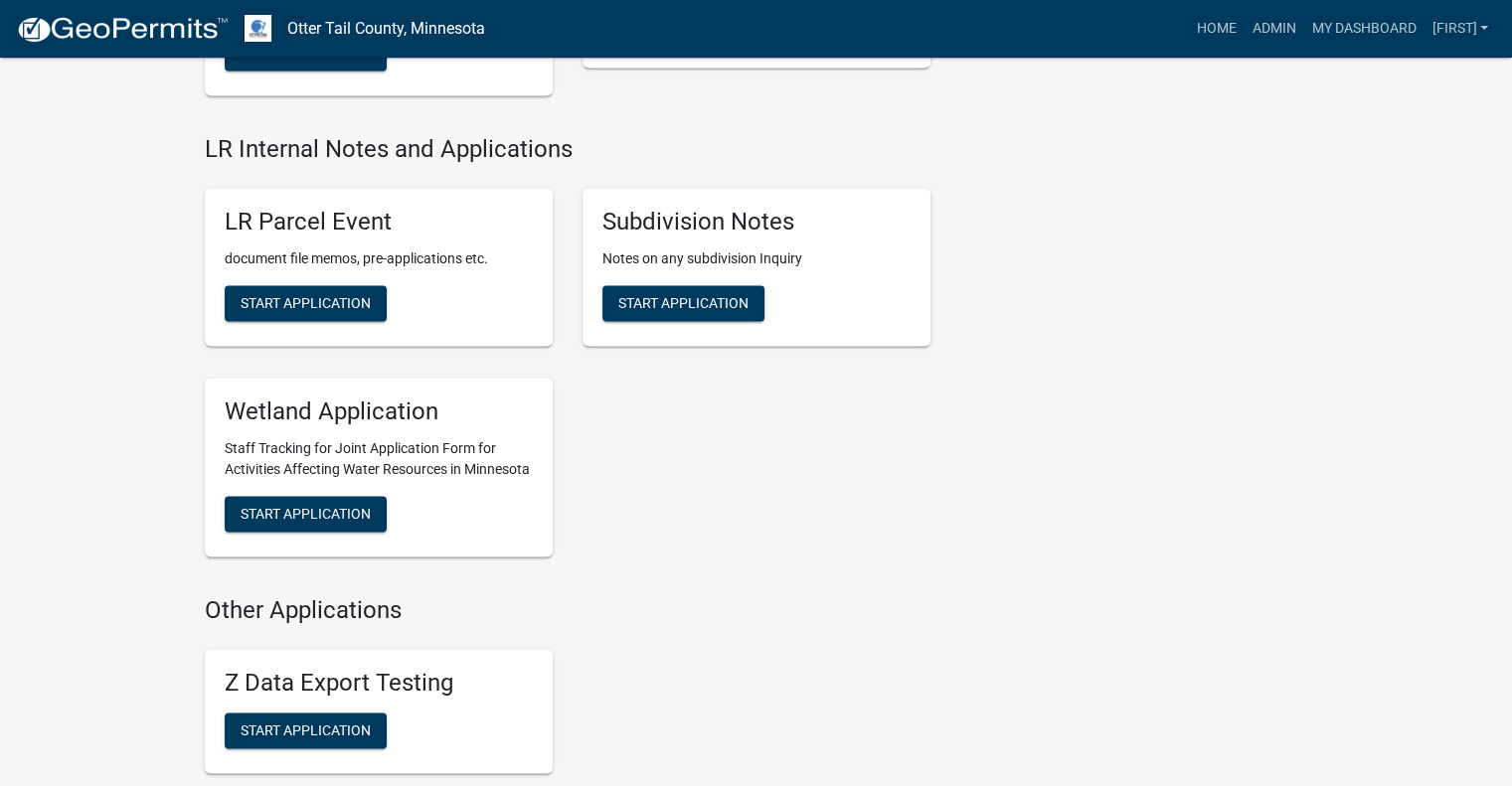 scroll, scrollTop: 2882, scrollLeft: 0, axis: vertical 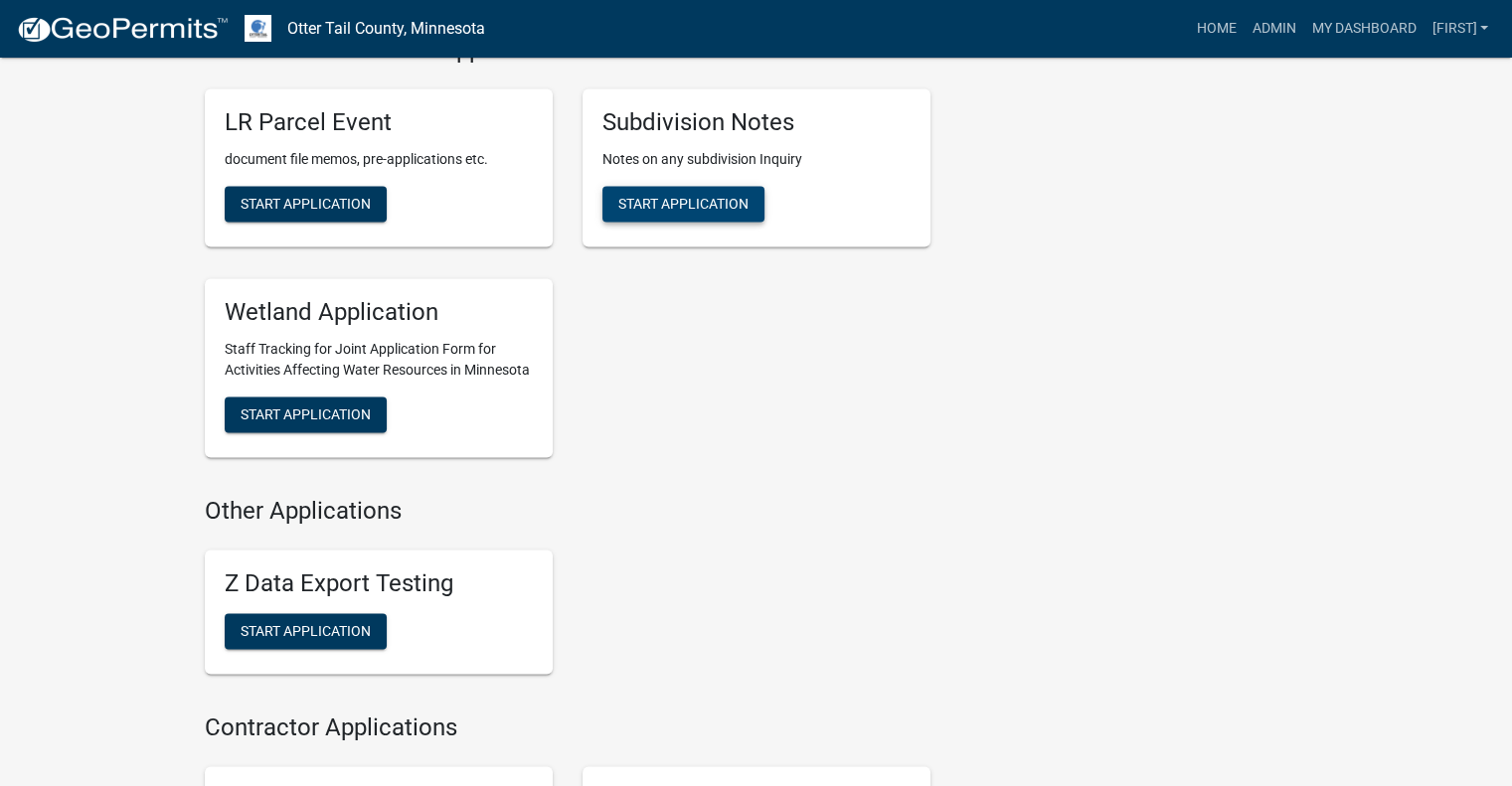 click on "Start Application" at bounding box center [683, 204] 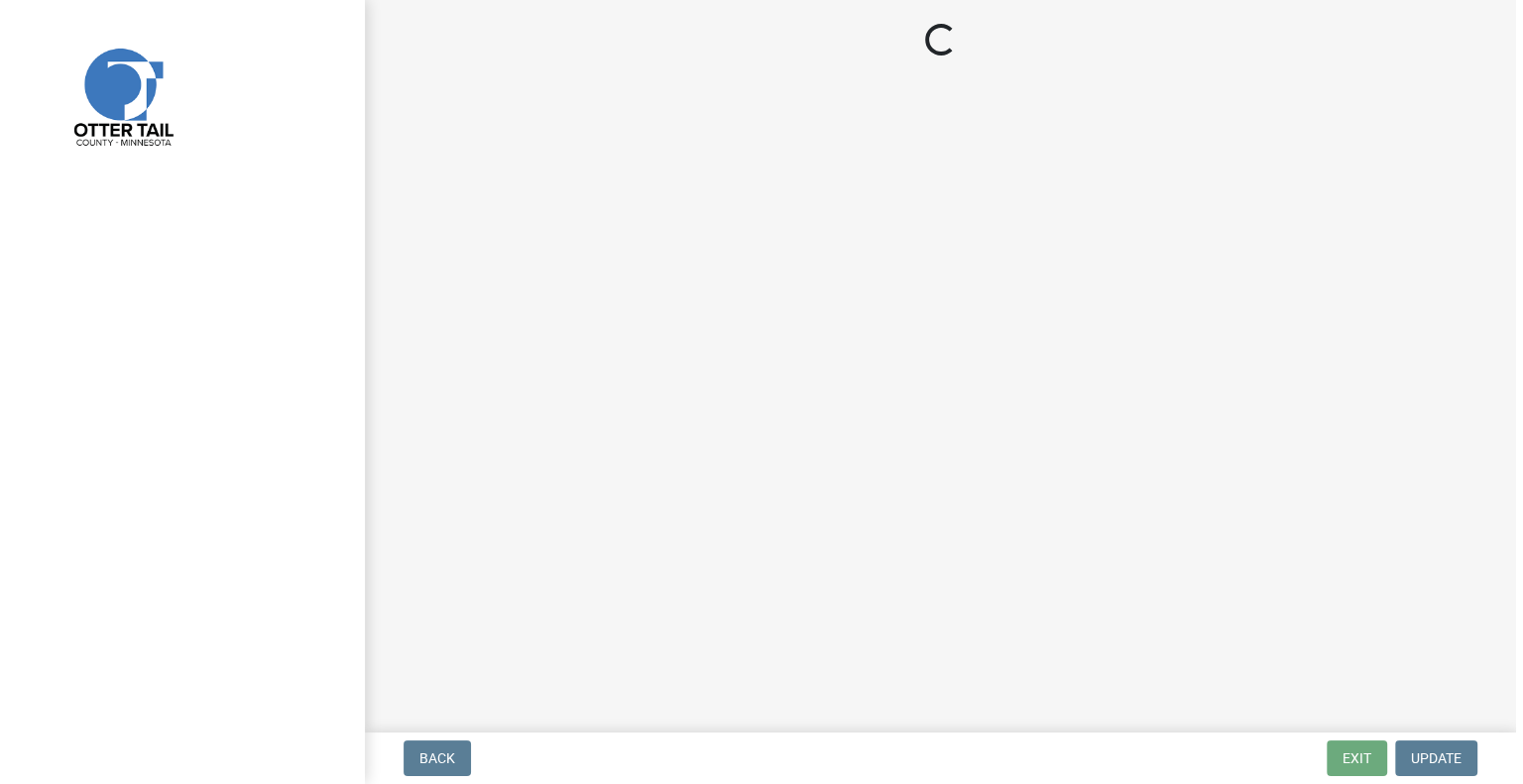 scroll, scrollTop: 0, scrollLeft: 0, axis: both 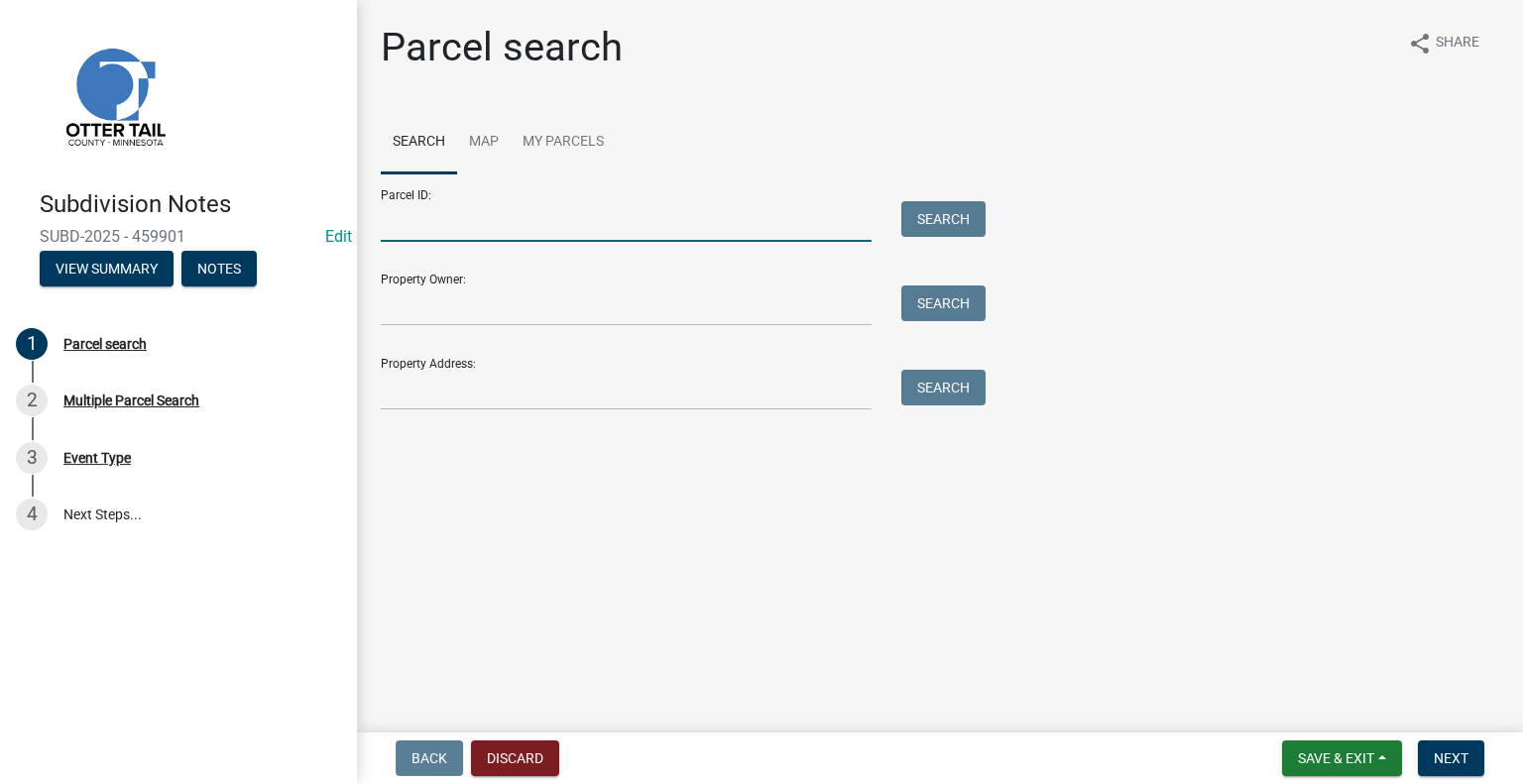 click on "Parcel ID:" at bounding box center (626, 221) 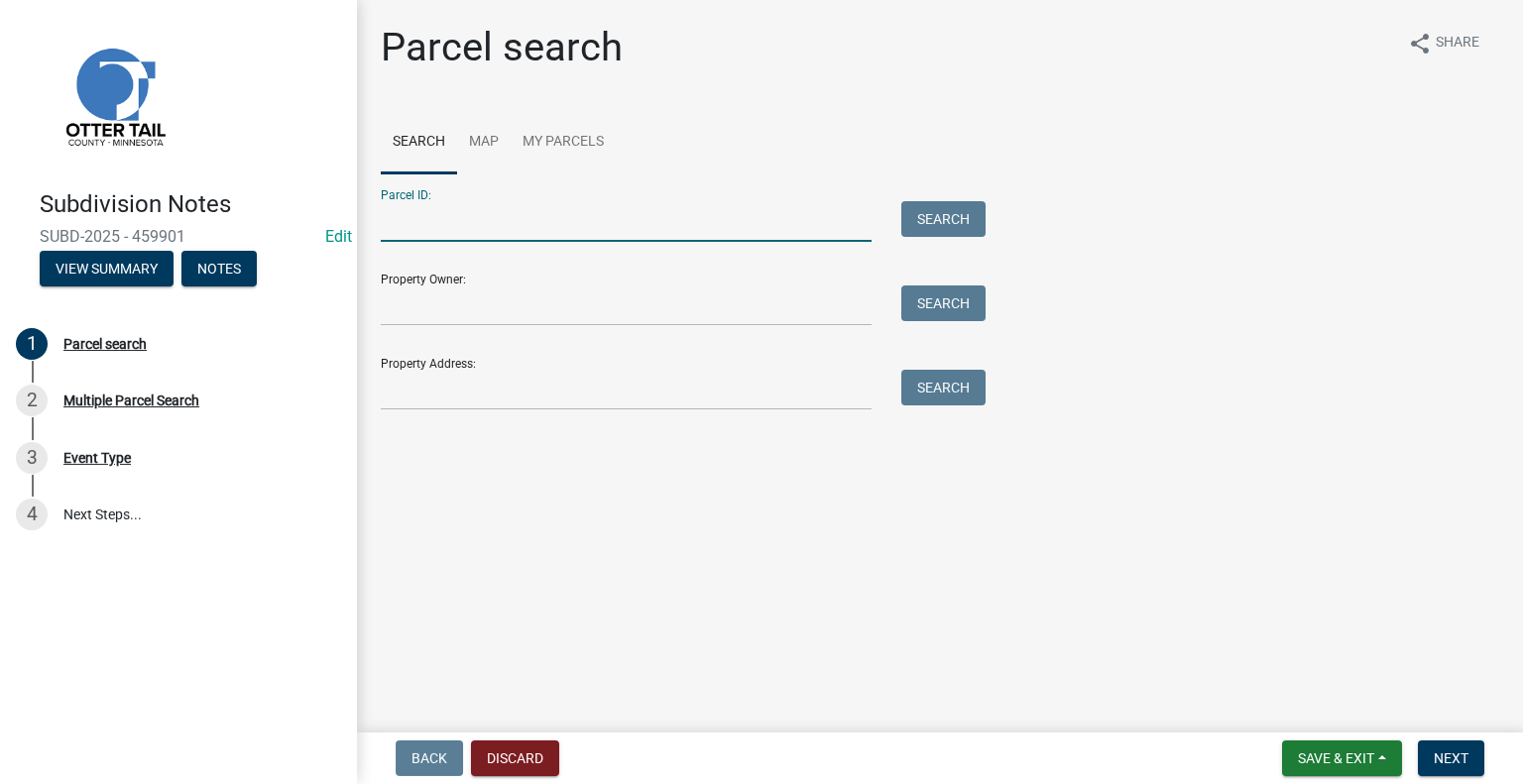 paste on "20000310184009" 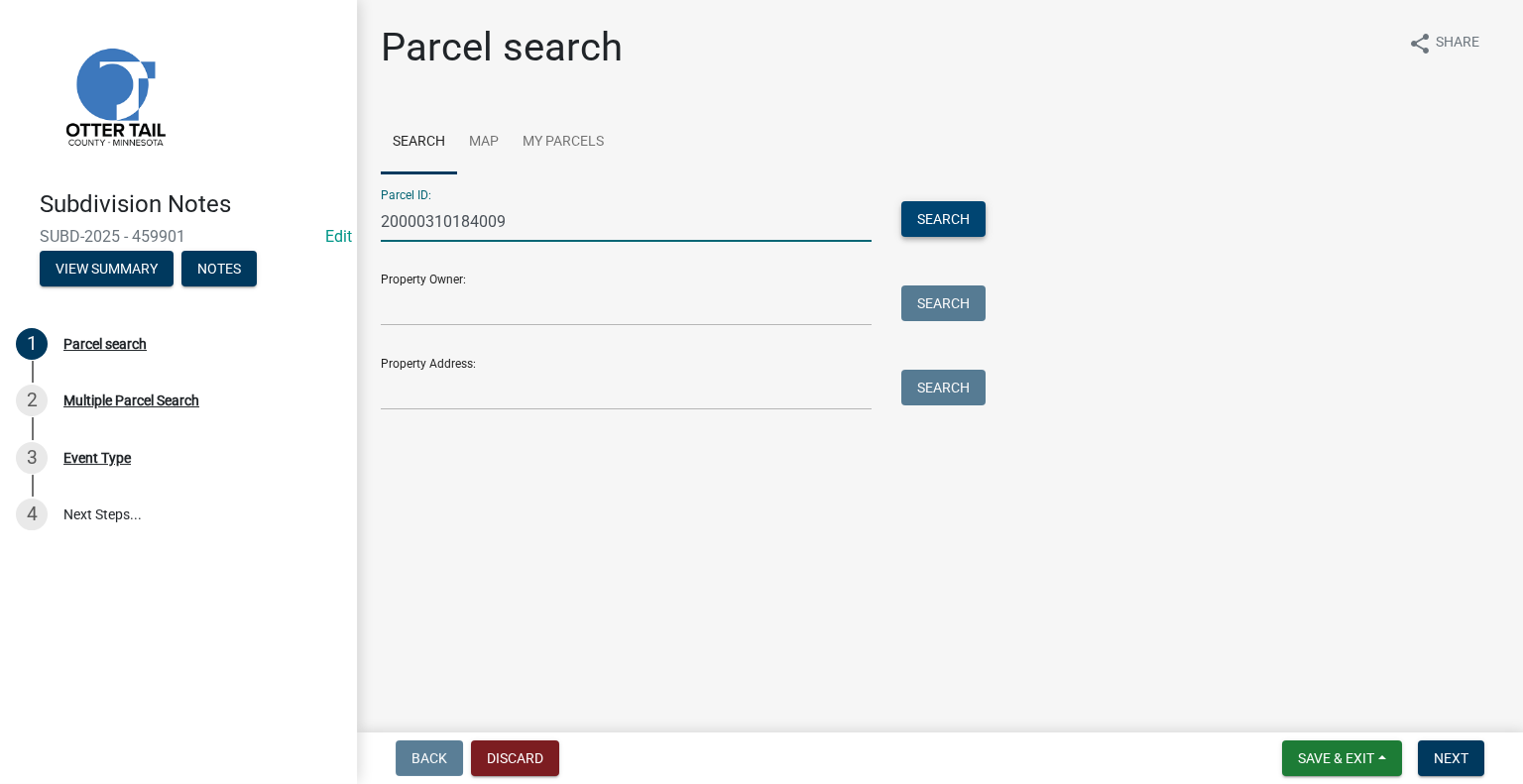 type on "20000310184009" 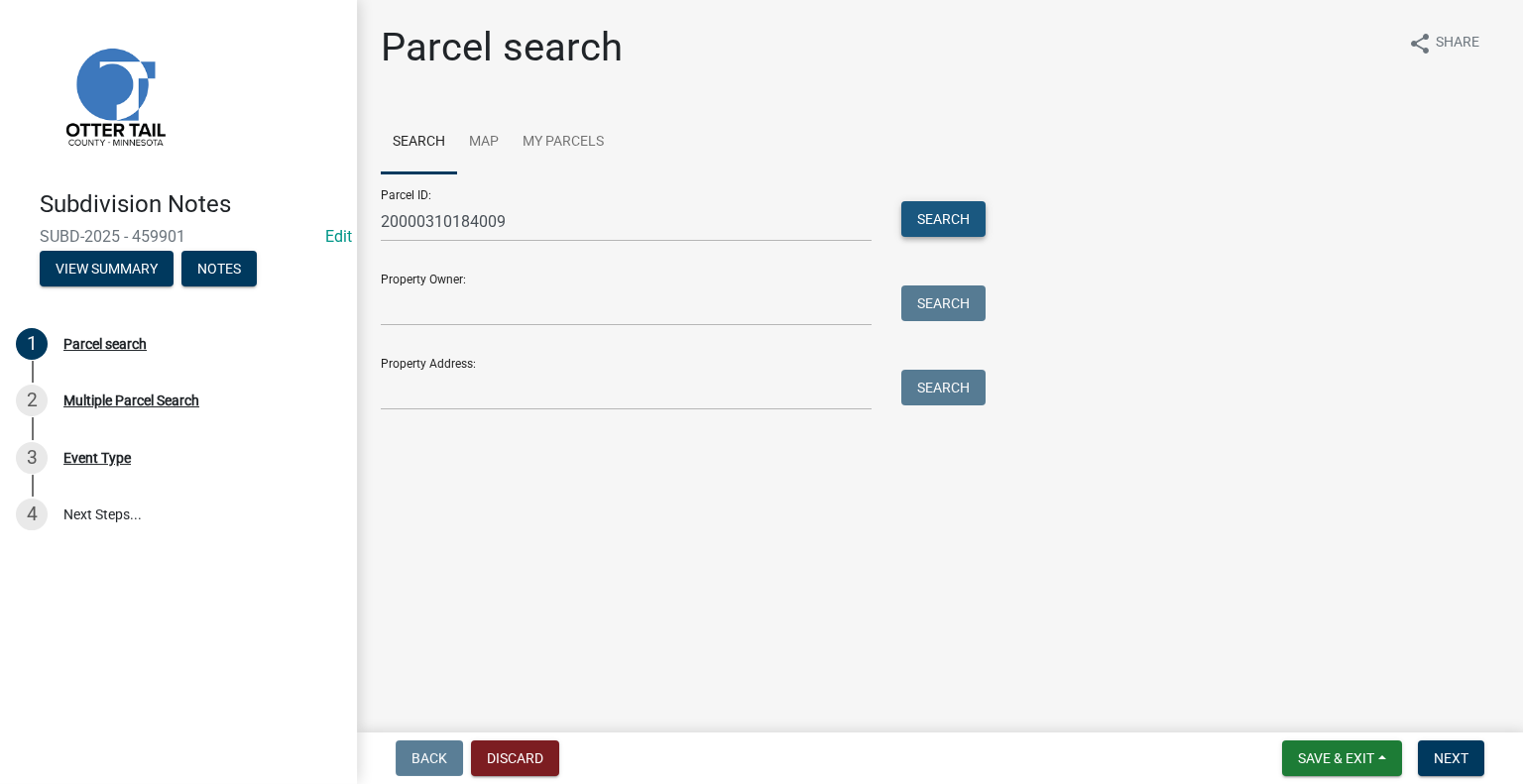 click on "Search" at bounding box center (943, 219) 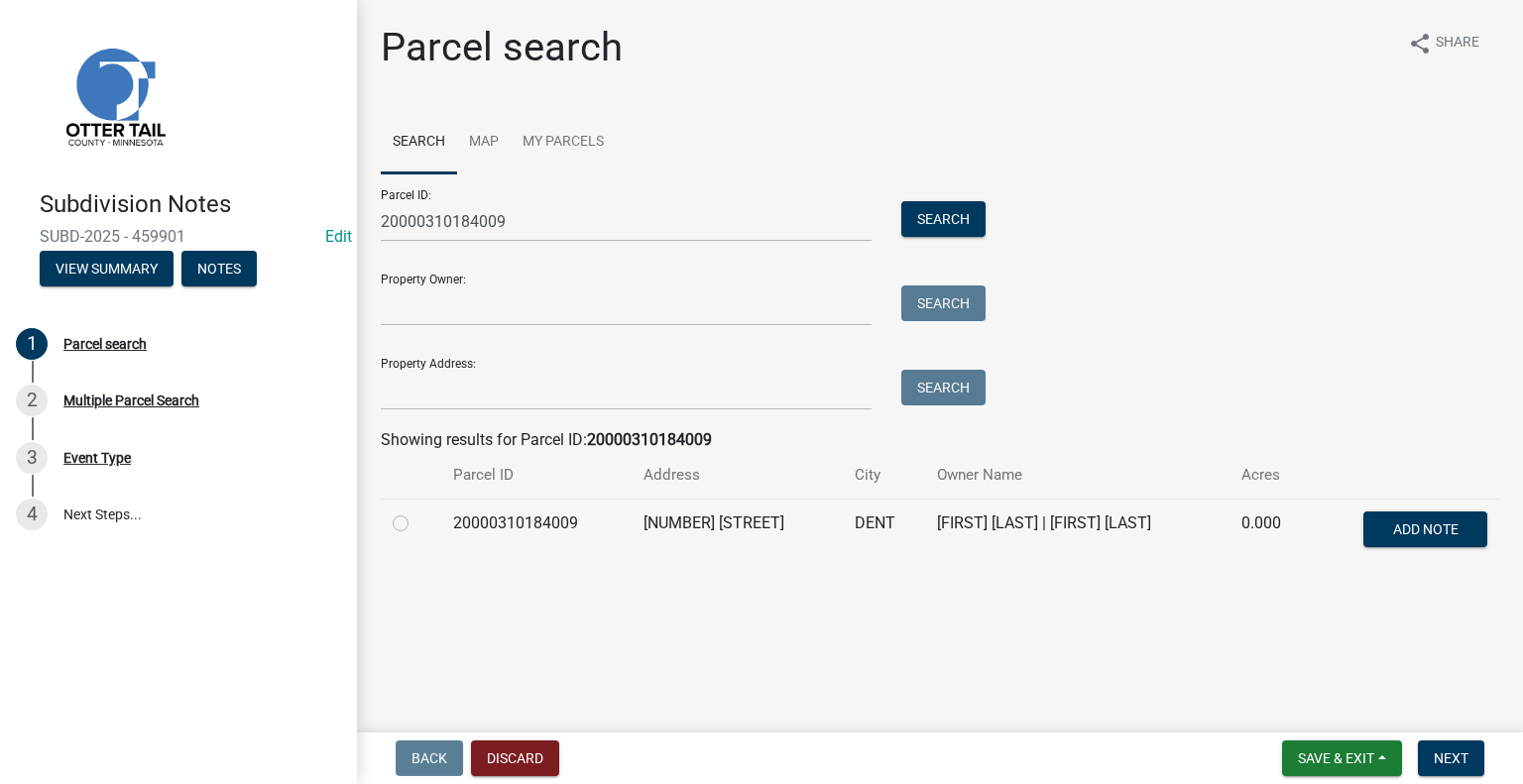 click 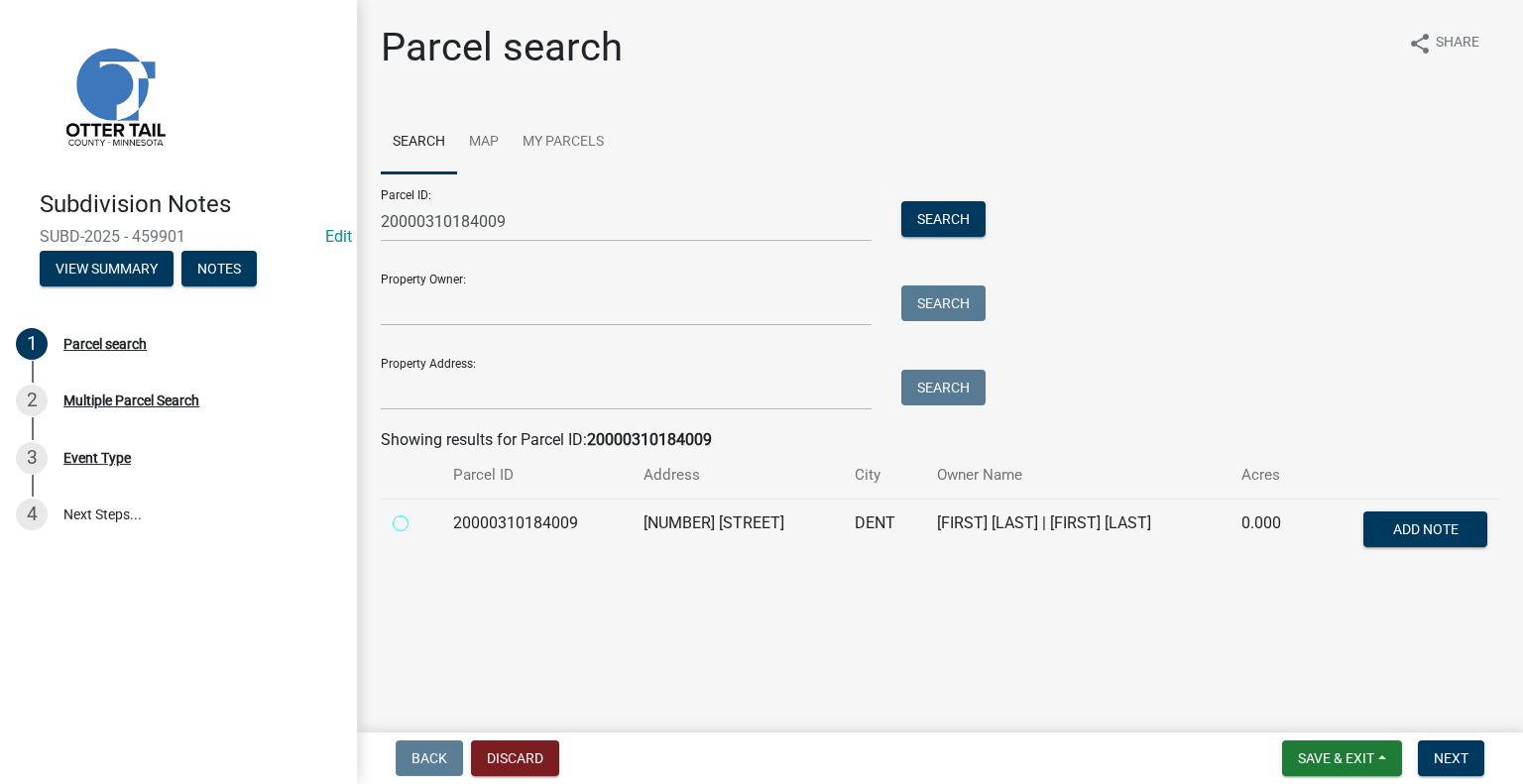 click at bounding box center [422, 517] 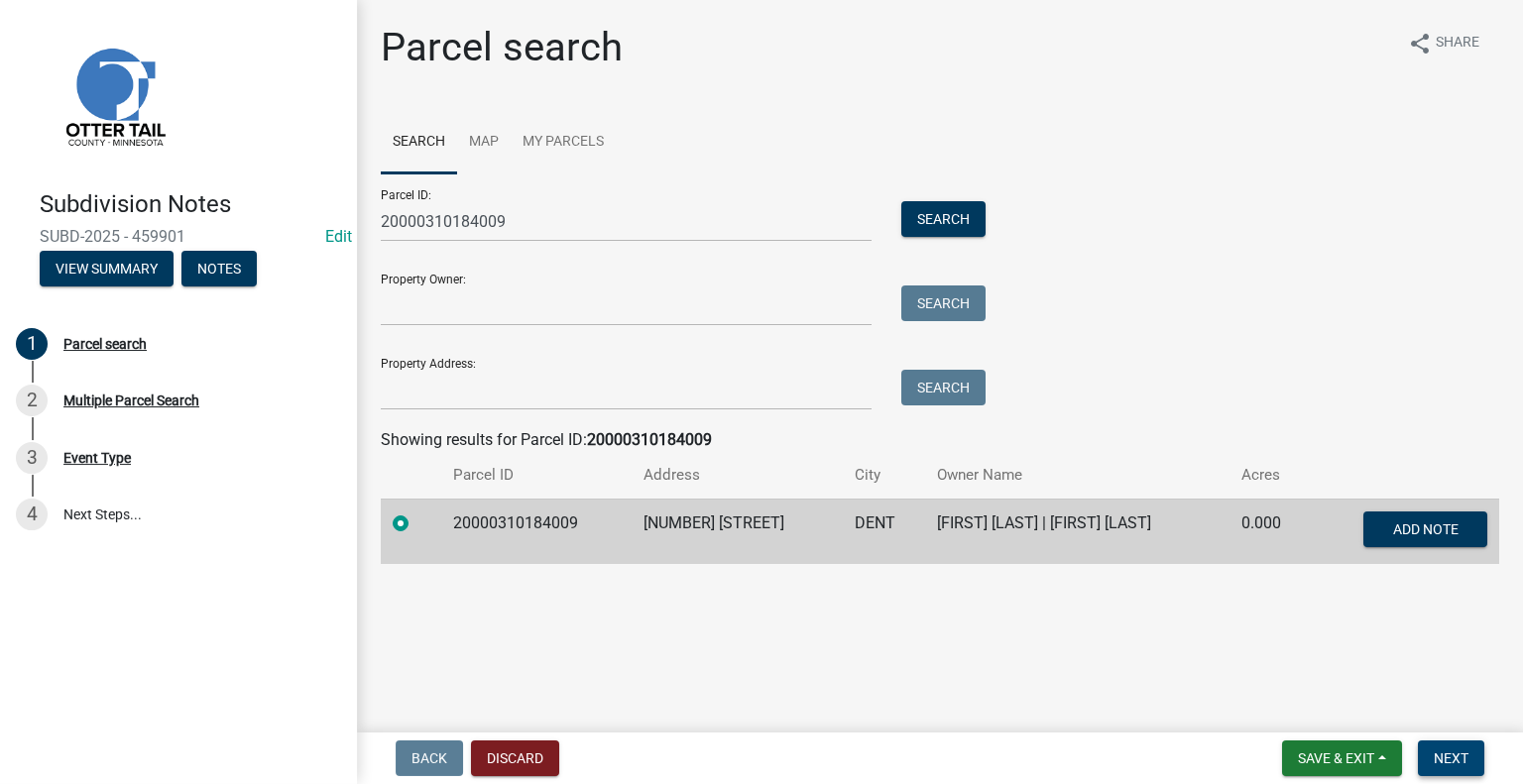 click on "Next" at bounding box center [1451, 758] 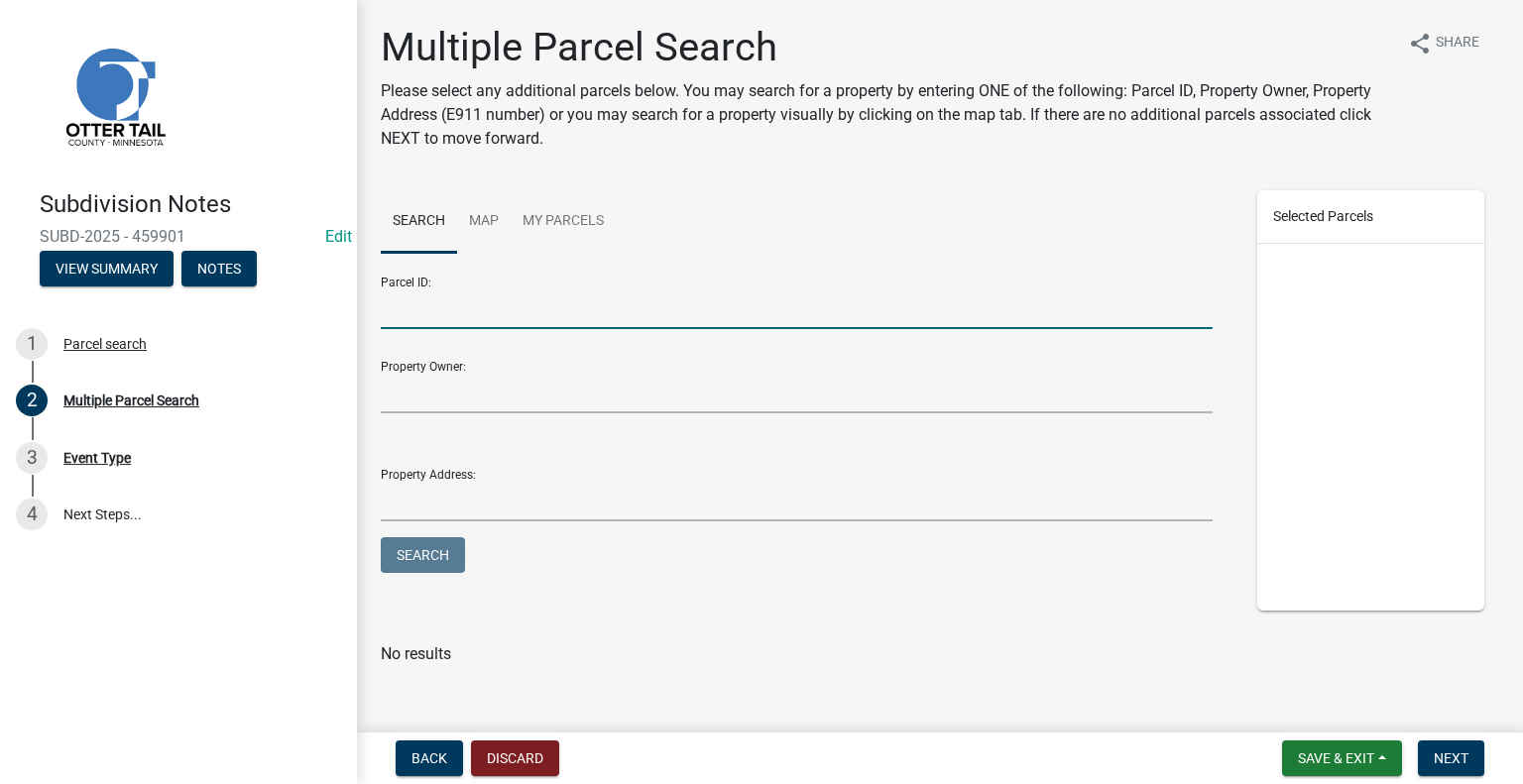 click on "Parcel ID:" at bounding box center (796, 308) 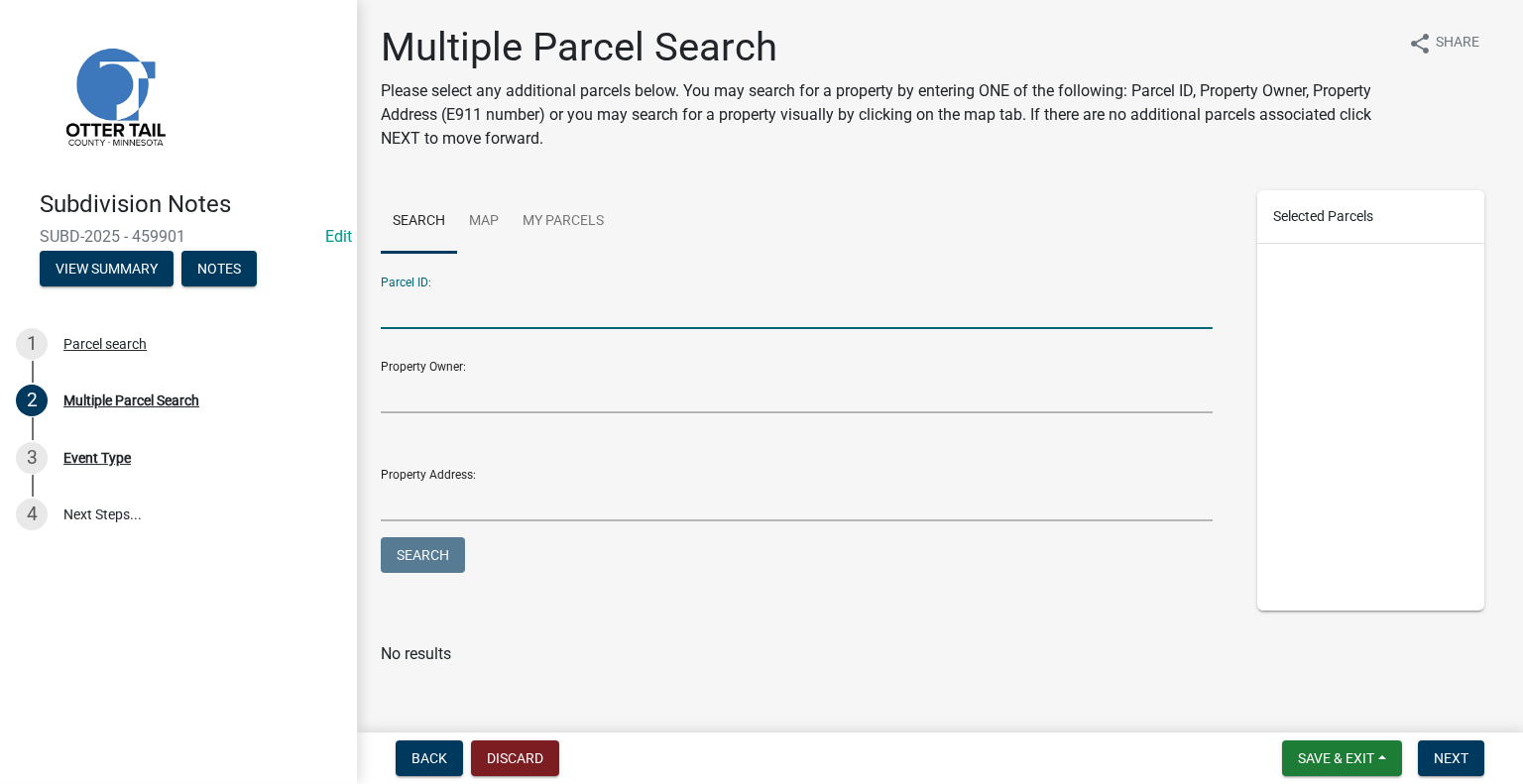 paste on "[NUMBER]" 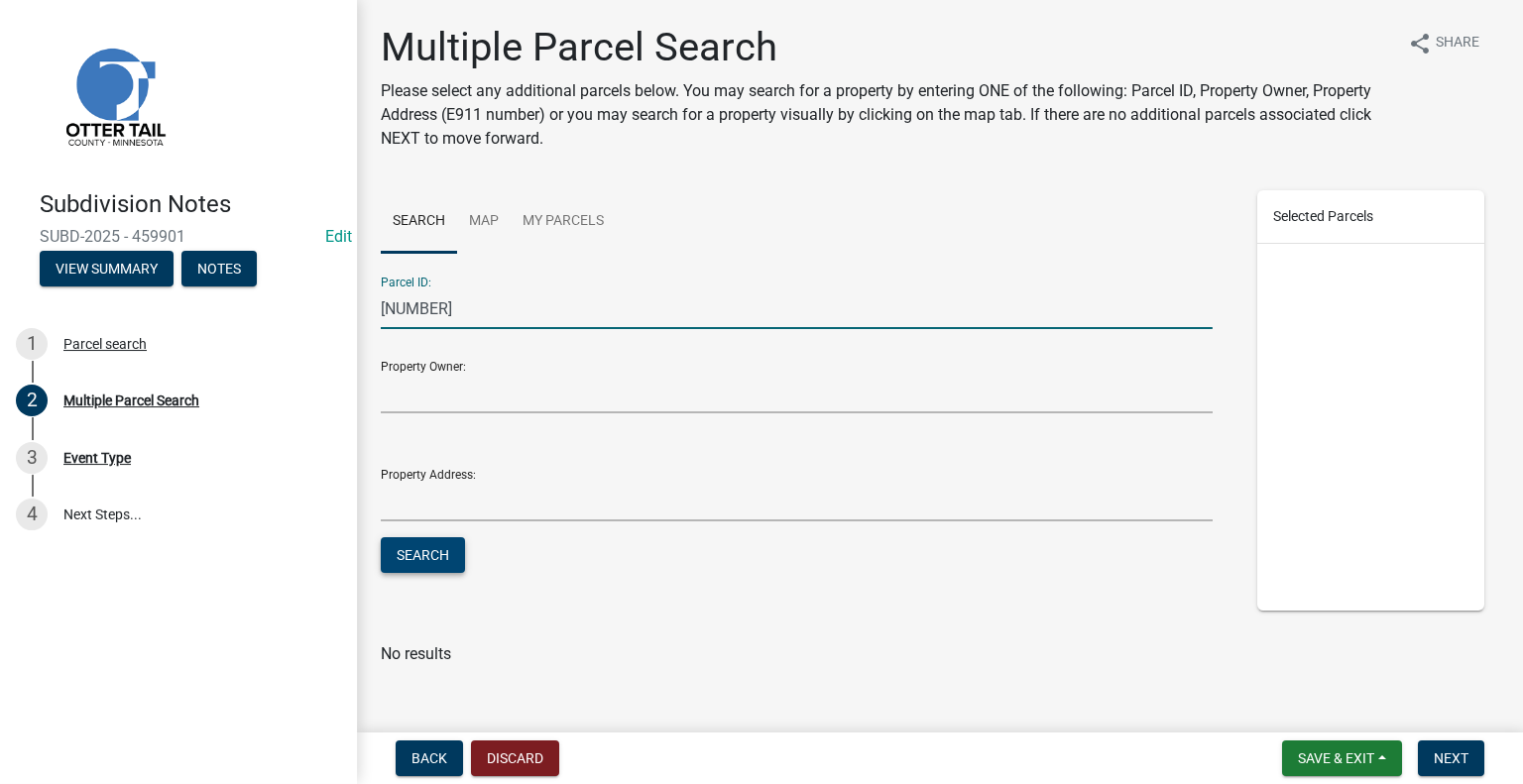 type on "[NUMBER]" 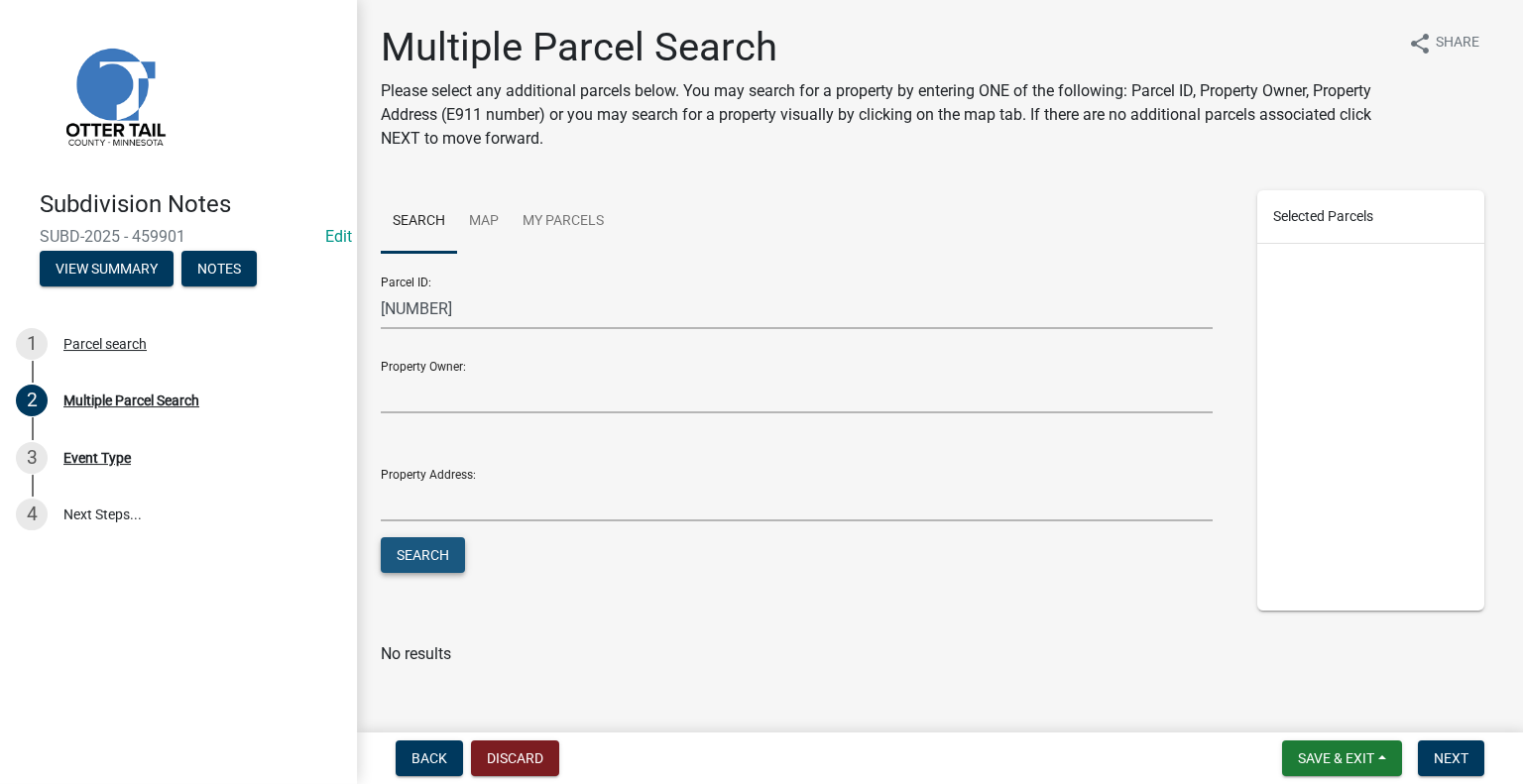 click on "Search" at bounding box center (422, 555) 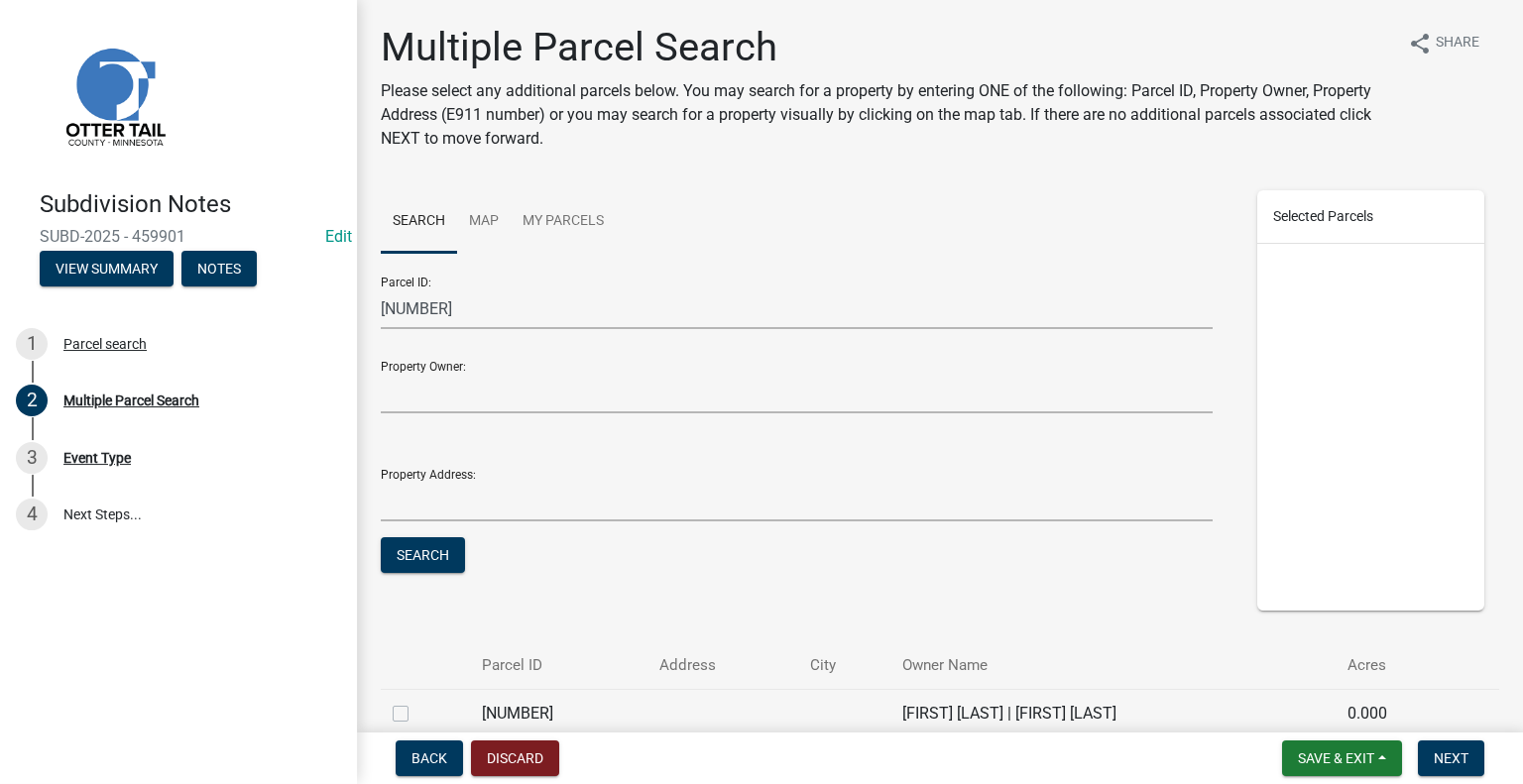 click 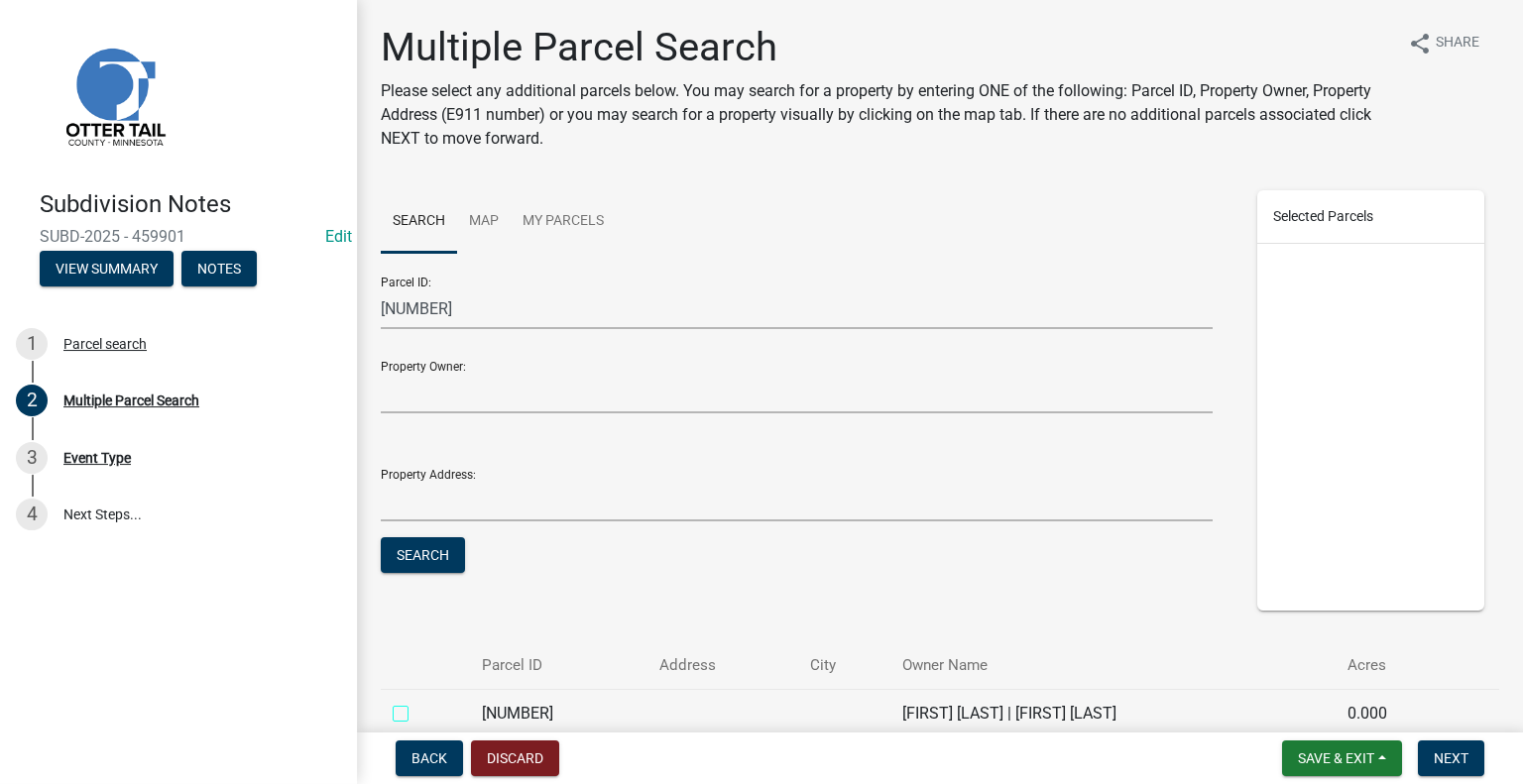click at bounding box center (422, 708) 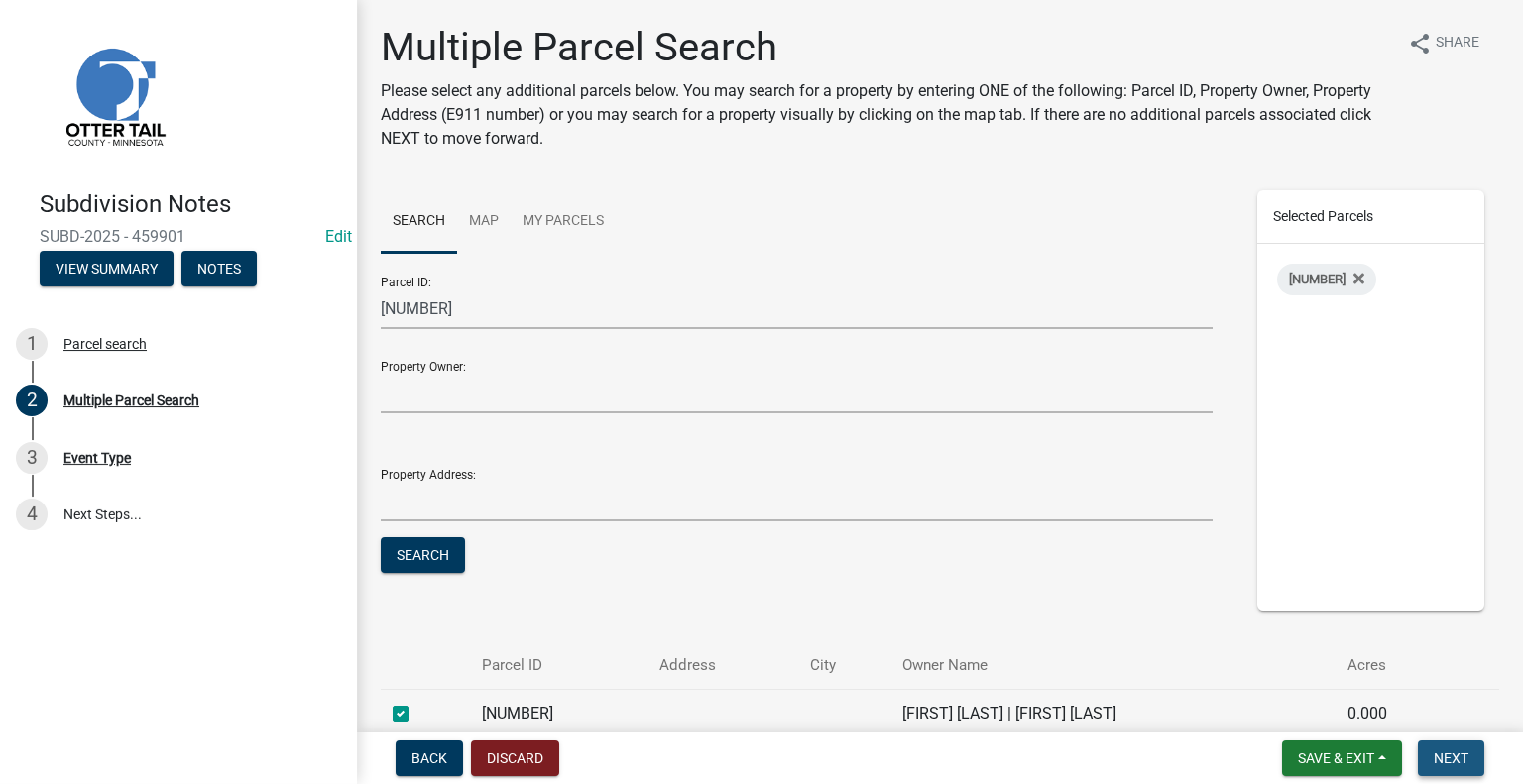 click on "Next" at bounding box center (1451, 758) 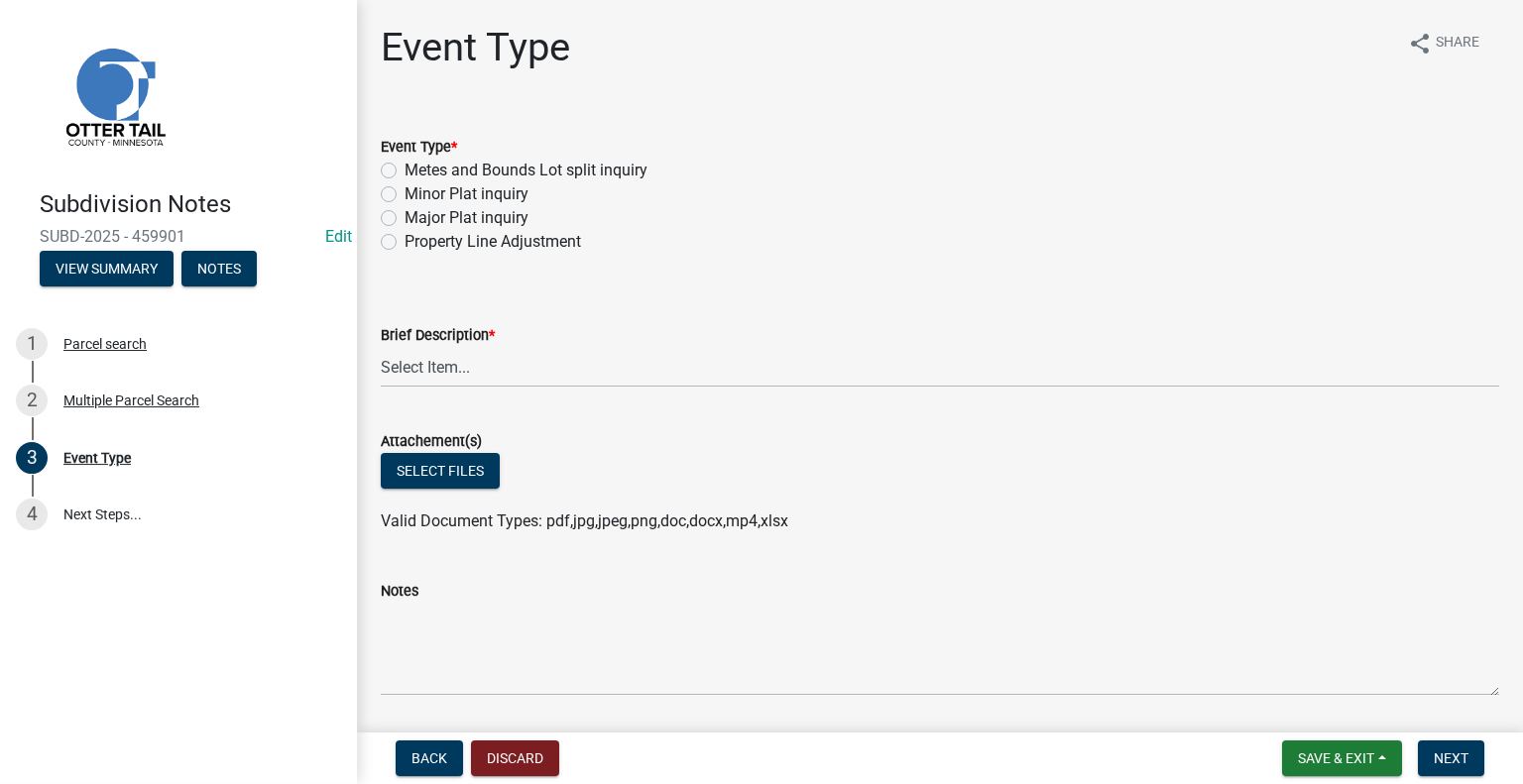 click on "Metes and Bounds Lot split inquiry" 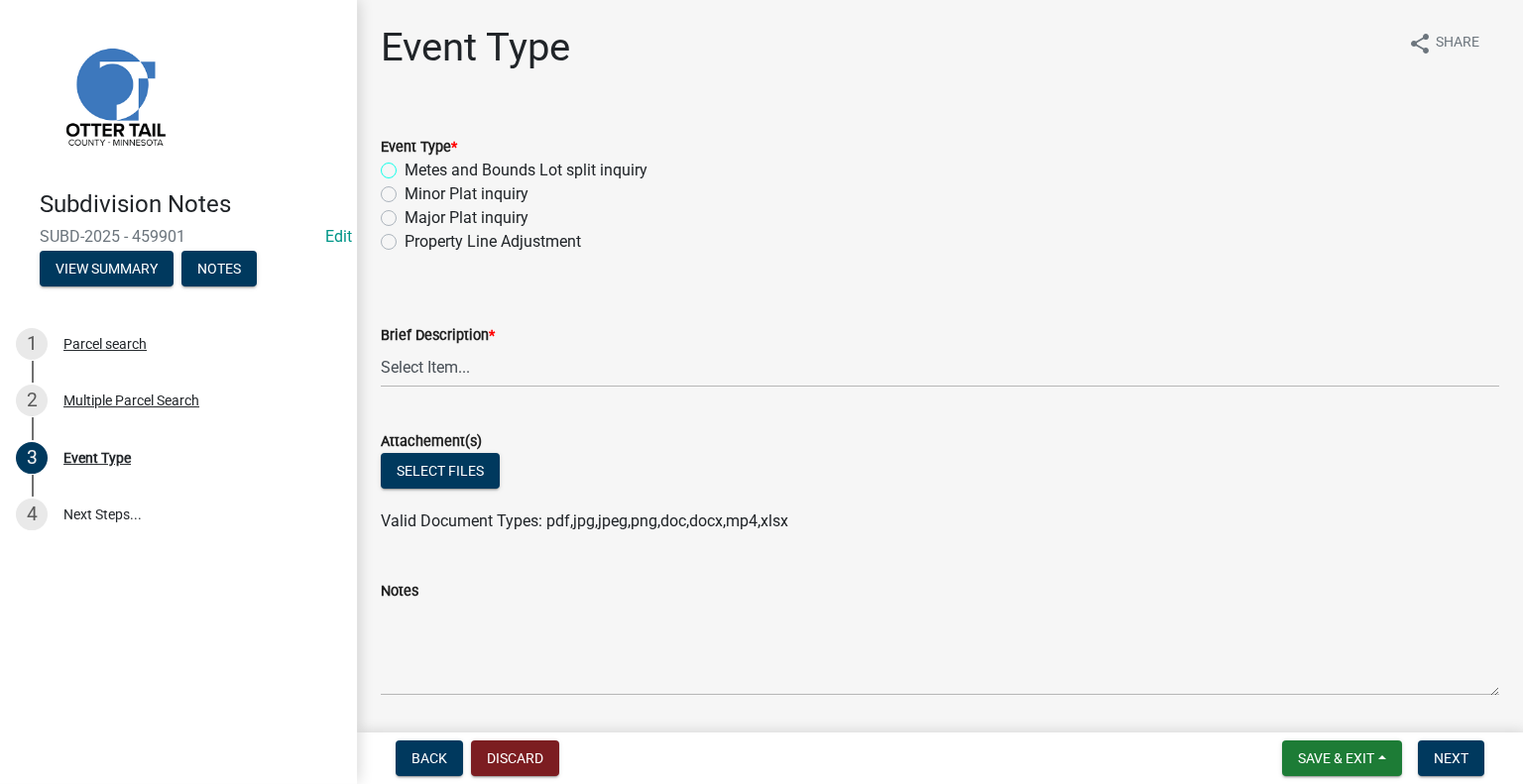 click on "Metes and Bounds Lot split inquiry" at bounding box center [410, 165] 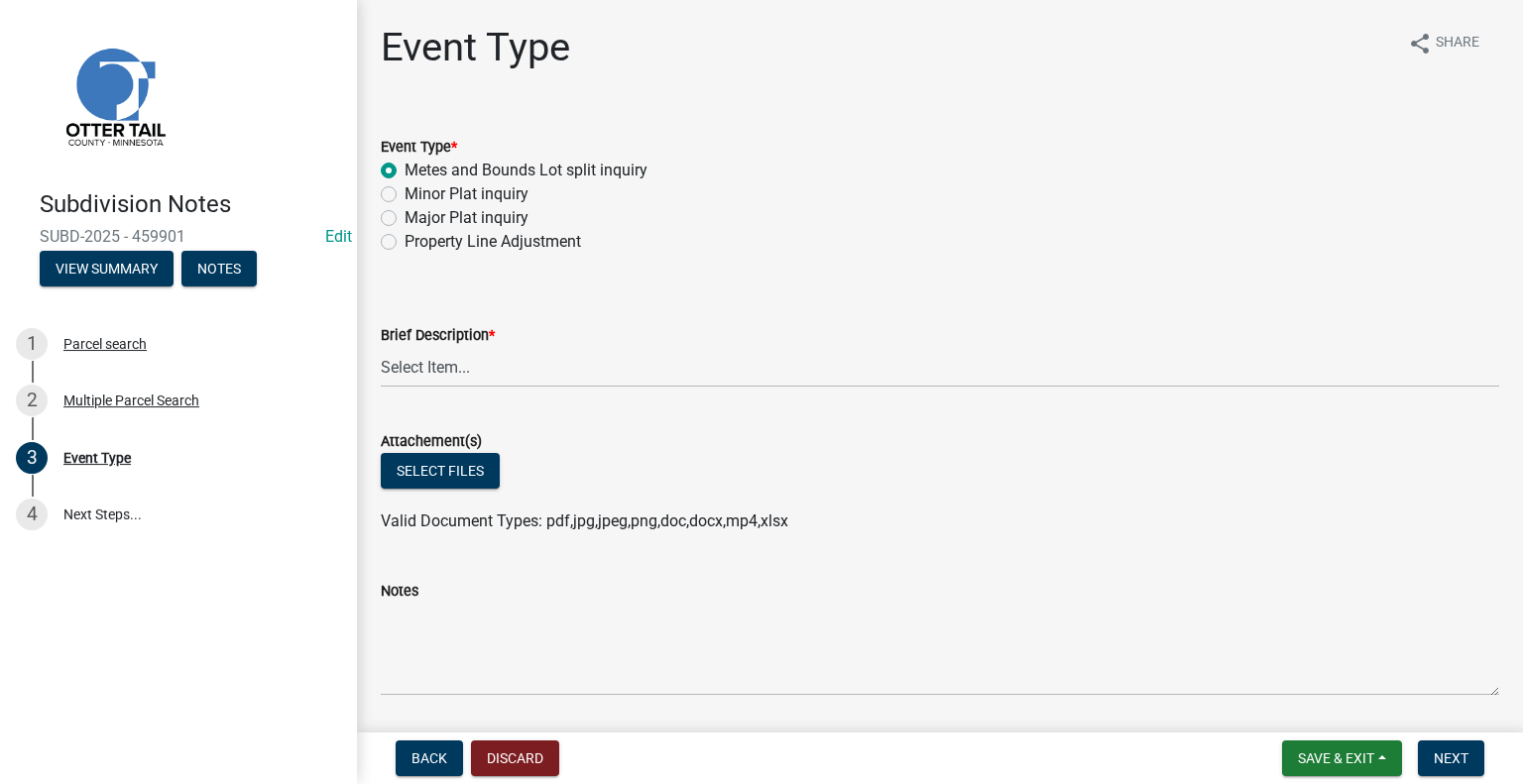 radio on "true" 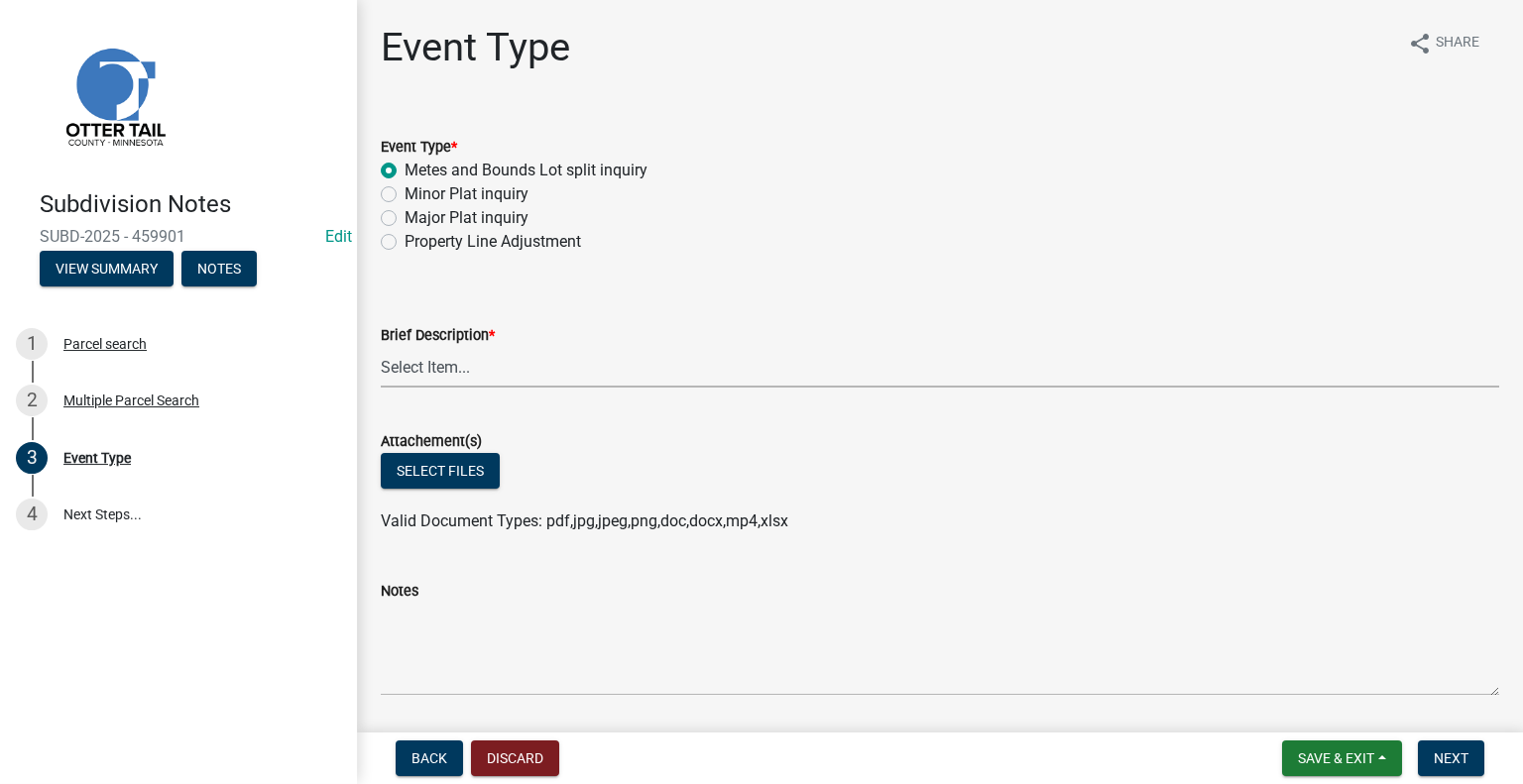 click on "Select Item...   Inquiry at the counter   Inquiry via email   Inquiry via phone    Subdivision Soils" at bounding box center (940, 367) 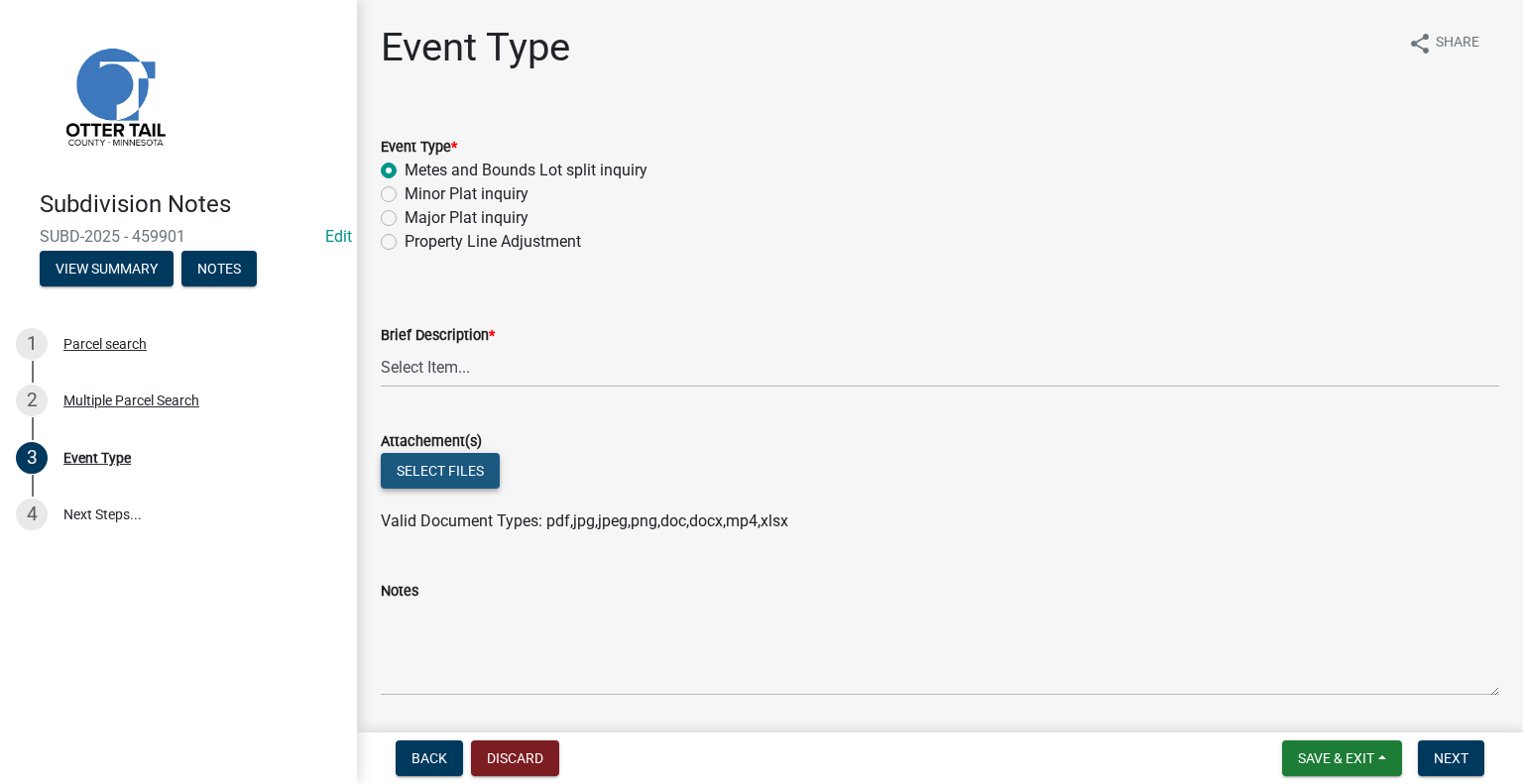 click on "Select files" 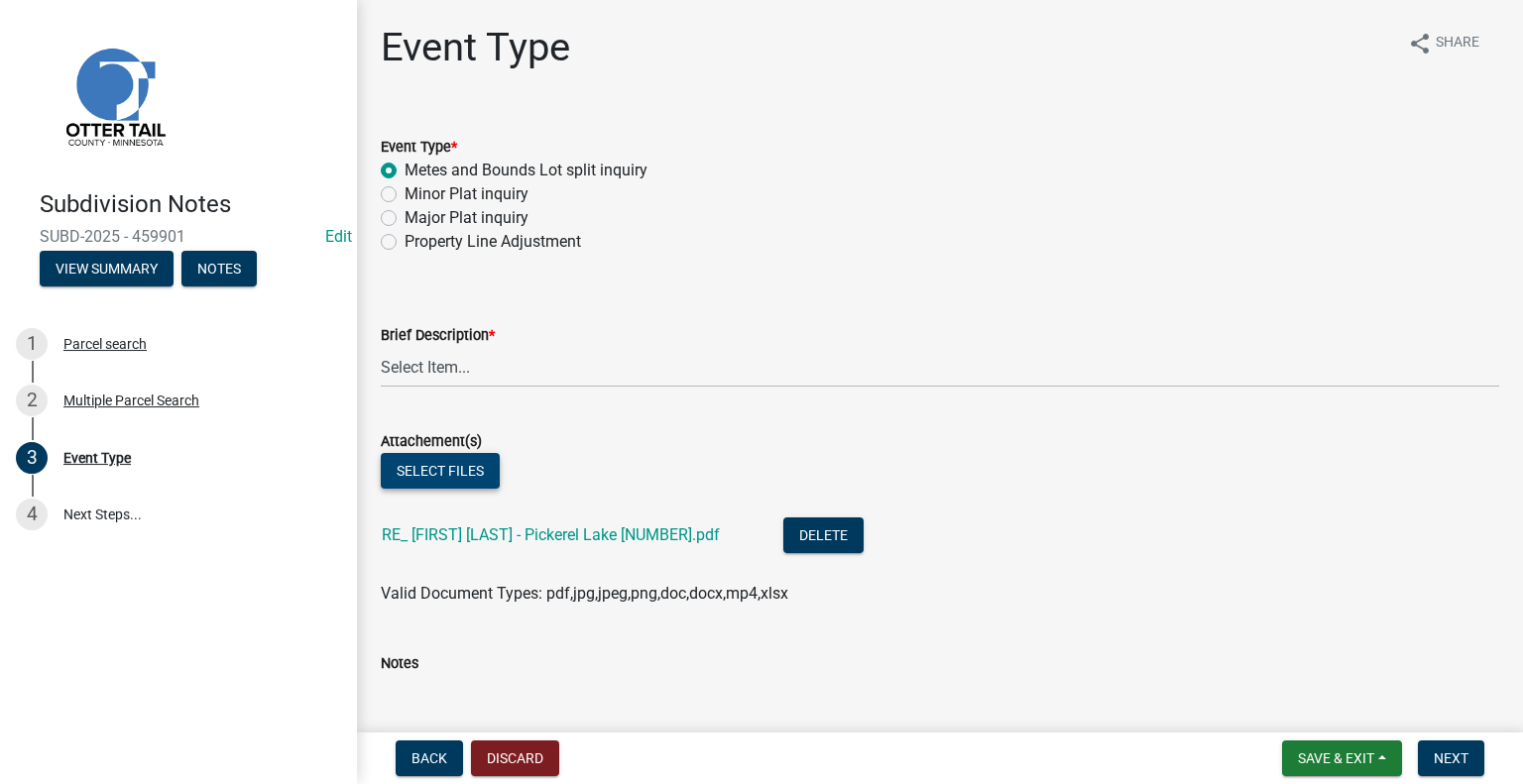 click on "Select files" 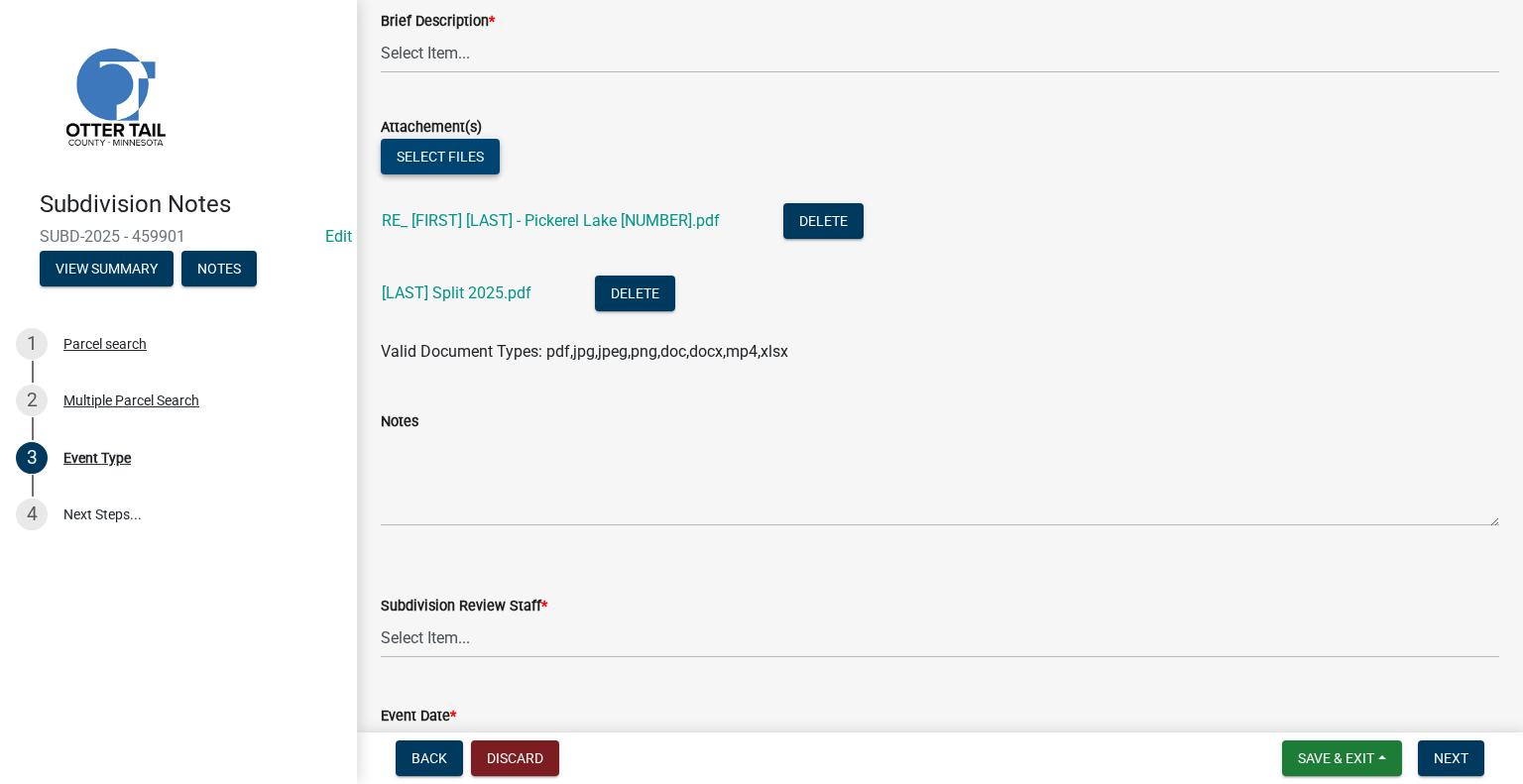 scroll, scrollTop: 452, scrollLeft: 0, axis: vertical 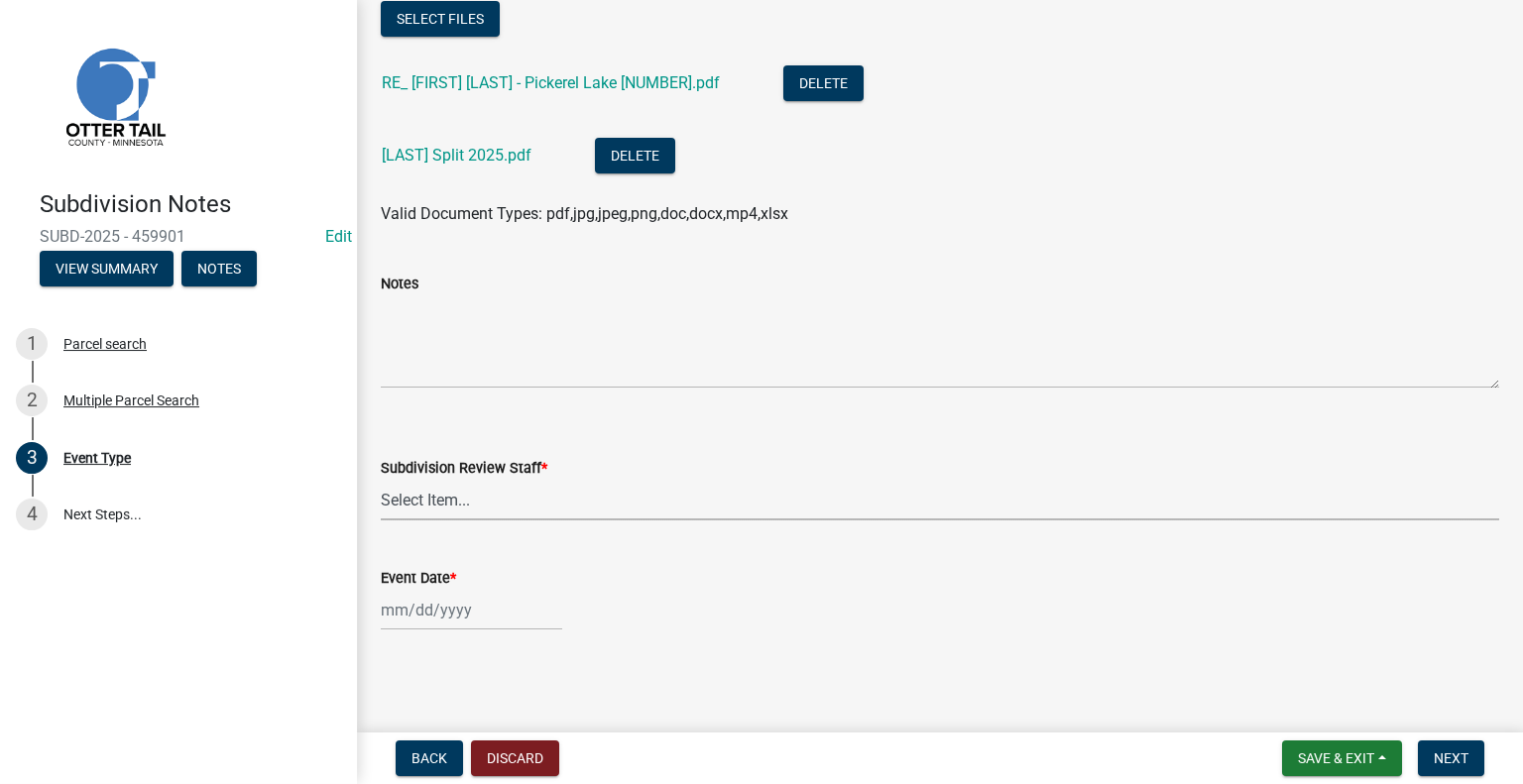 click on "Select Item...   [FIRST] [LAST]   [FIRST] [LAST]   [FIRST] [LAST]   [FIRST] [LAST]   [FIRST] [LAST]   [FIRST] [LAST]   [FIRST] [LAST]" at bounding box center (940, 500) 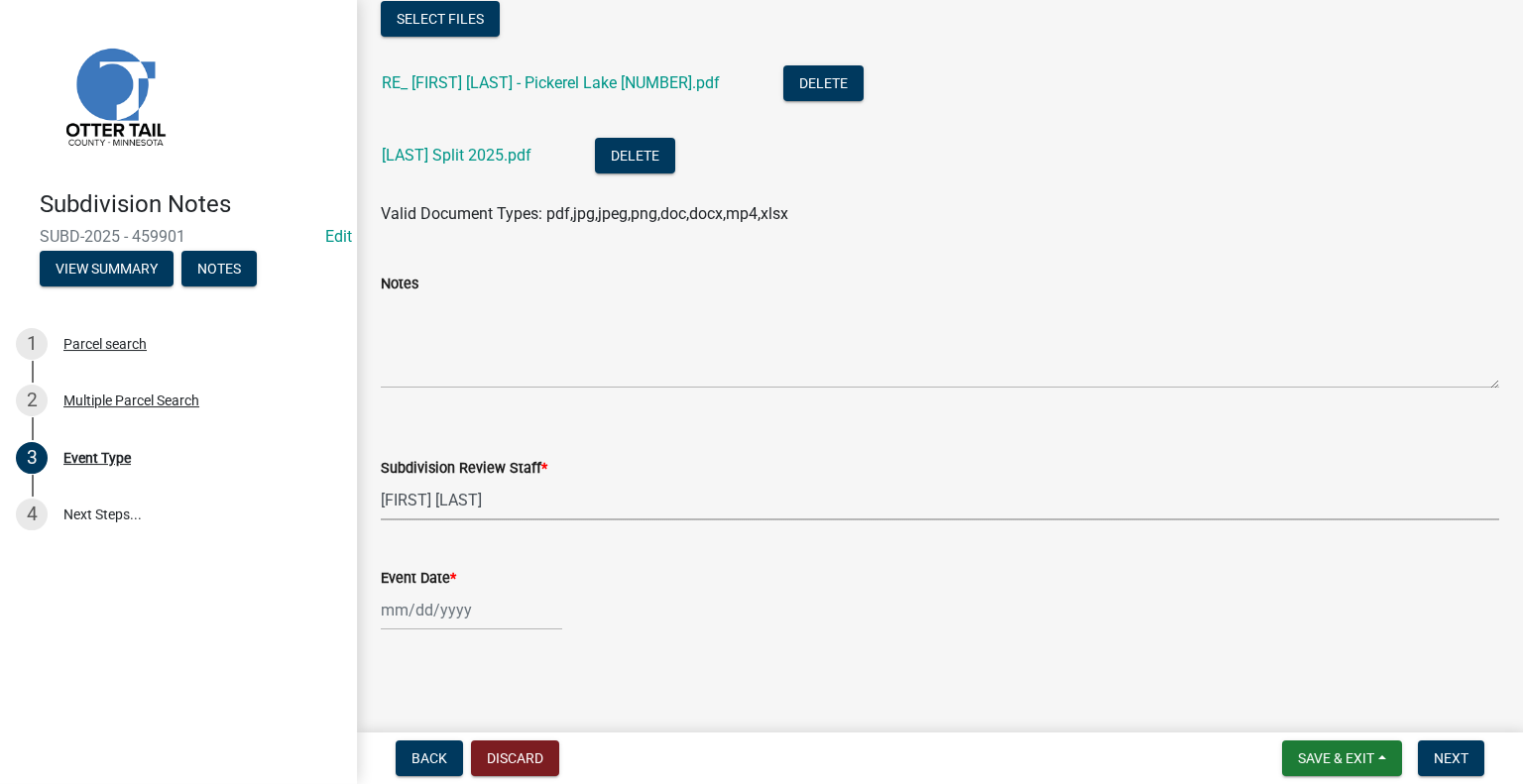 click on "Select Item...   [FIRST] [LAST]   [FIRST] [LAST]   [FIRST] [LAST]   [FIRST] [LAST]   [FIRST] [LAST]   [FIRST] [LAST]   [FIRST] [LAST]" at bounding box center [940, 500] 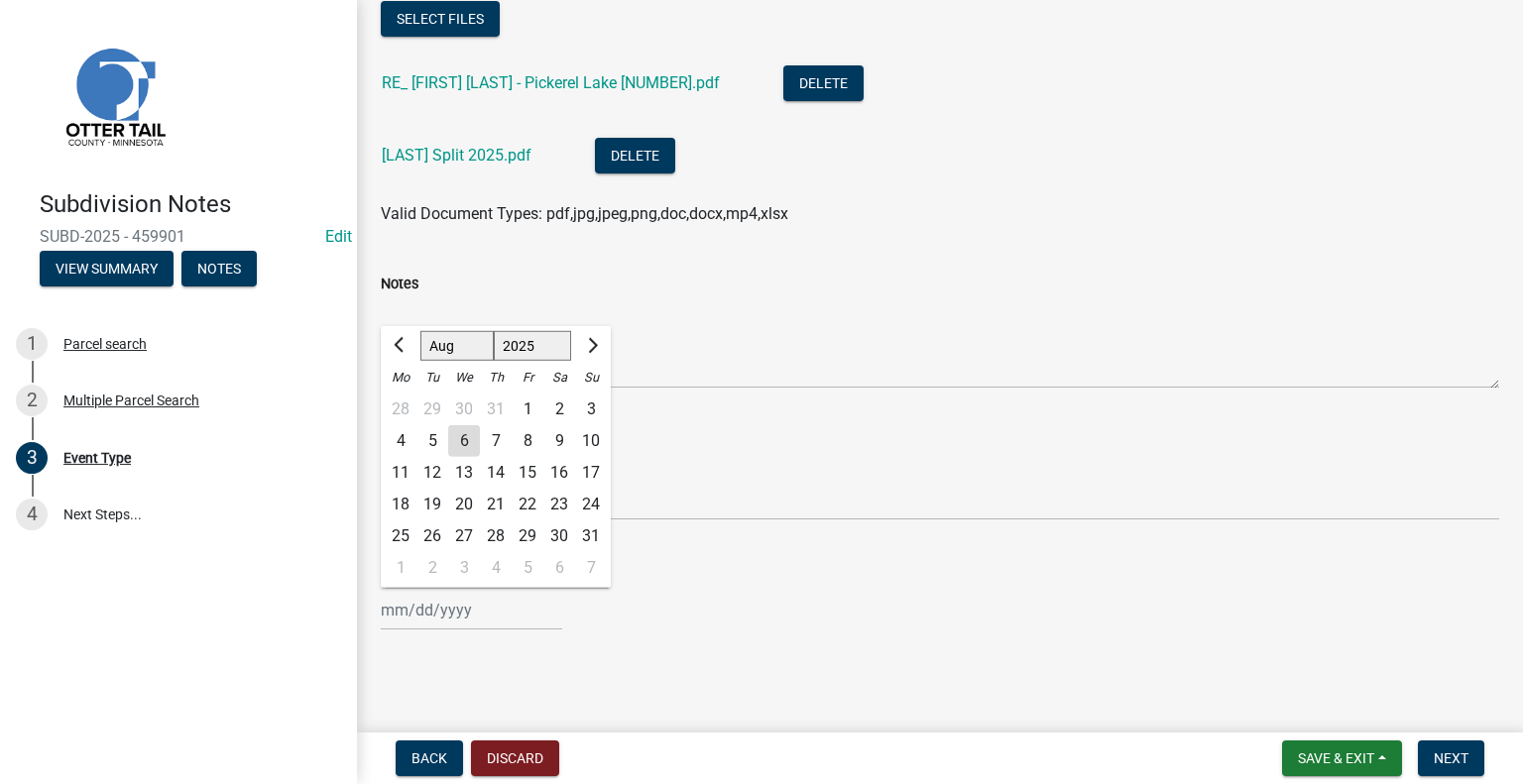 click on "6" 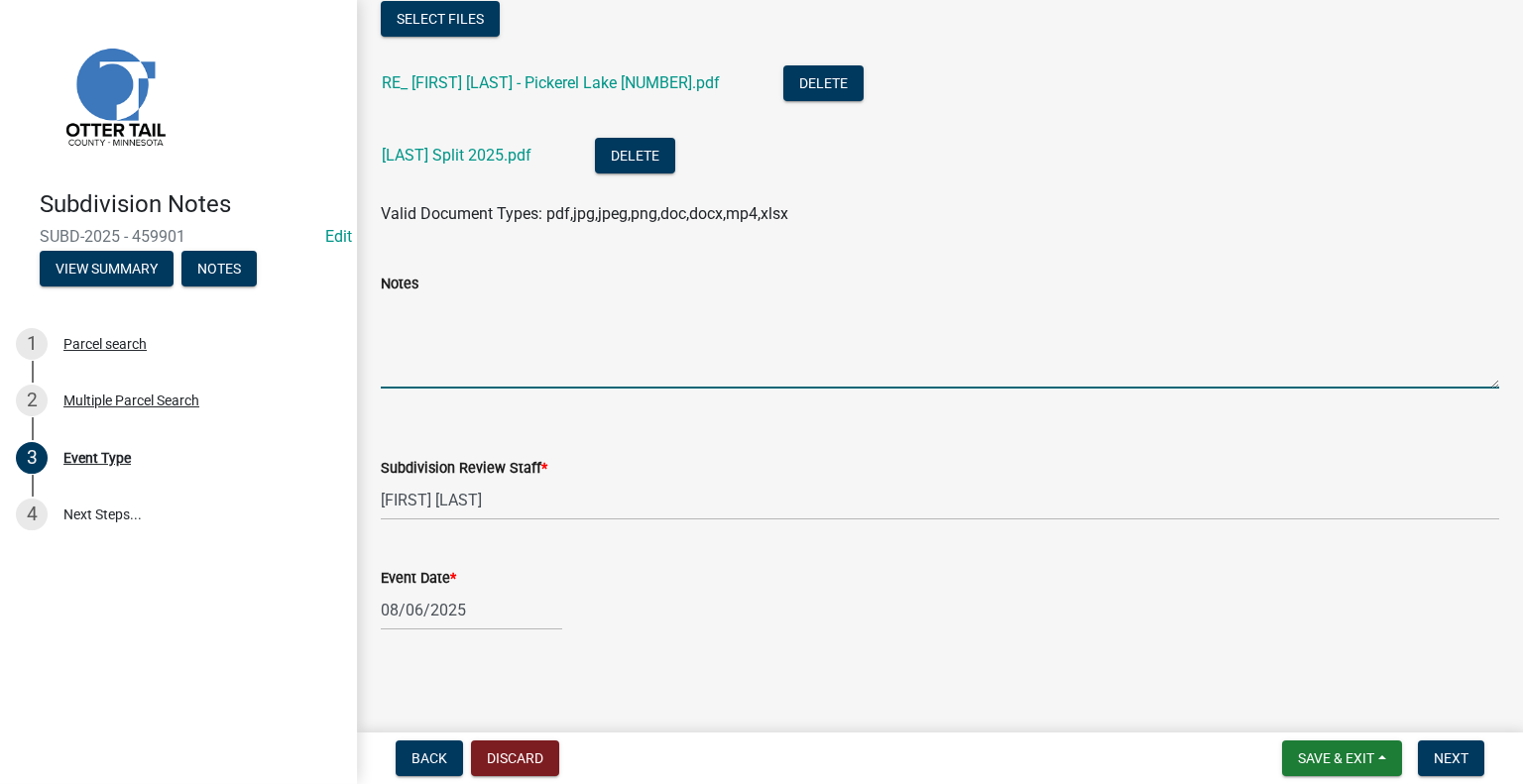 click on "Notes" at bounding box center (940, 342) 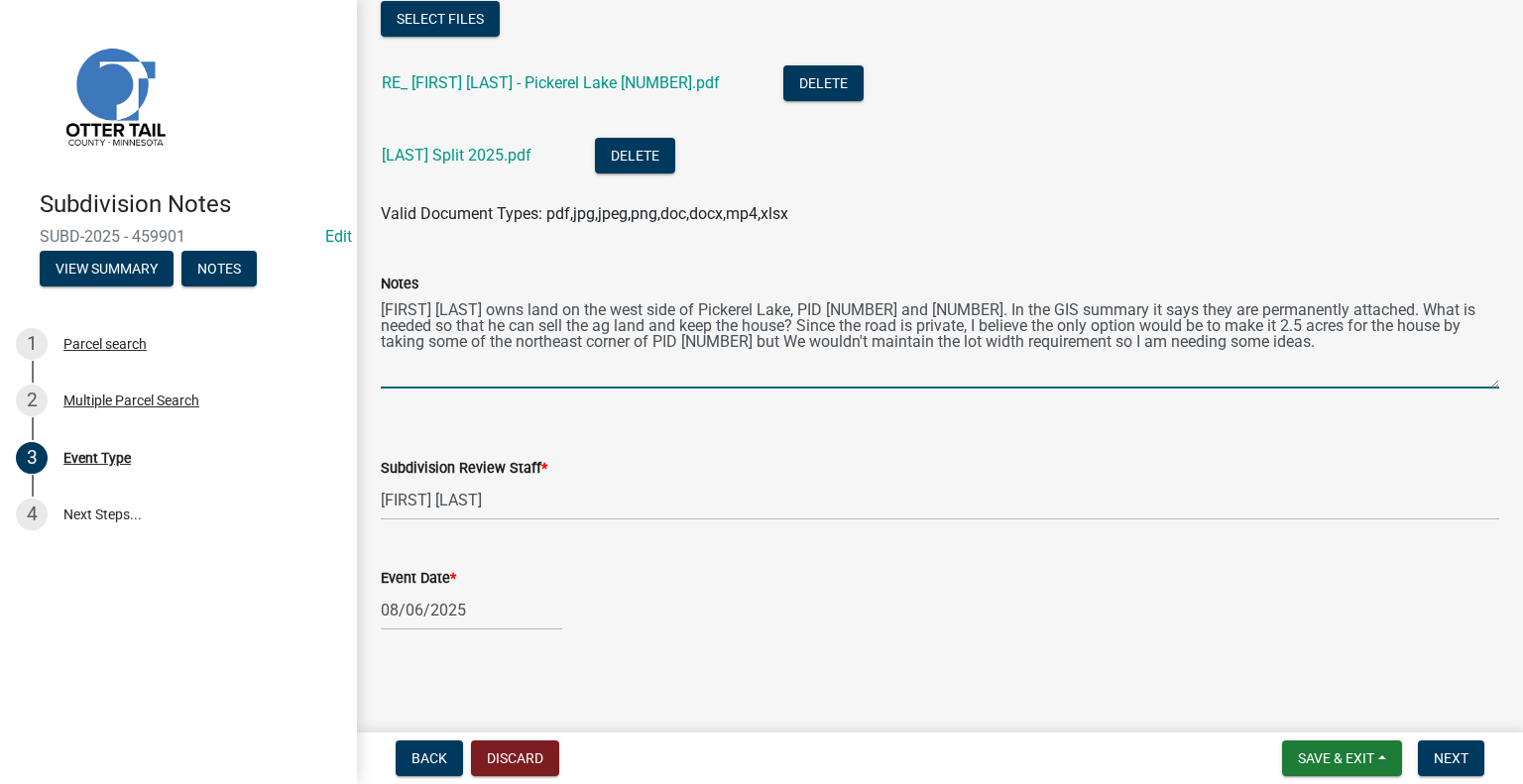 click on "[FIRST] [LAST] owns land on the west side of Pickerel Lake, PID [NUMBER] and [NUMBER]. In the GIS summary it says they are permanently attached. What is needed so that he can sell the ag land and keep the house? Since the road is private, I believe the only option would be to make it 2.5 acres for the house by taking some of the northeast corner of PID [NUMBER] but We wouldn't maintain the lot width requirement so I am needing some ideas." at bounding box center [940, 342] 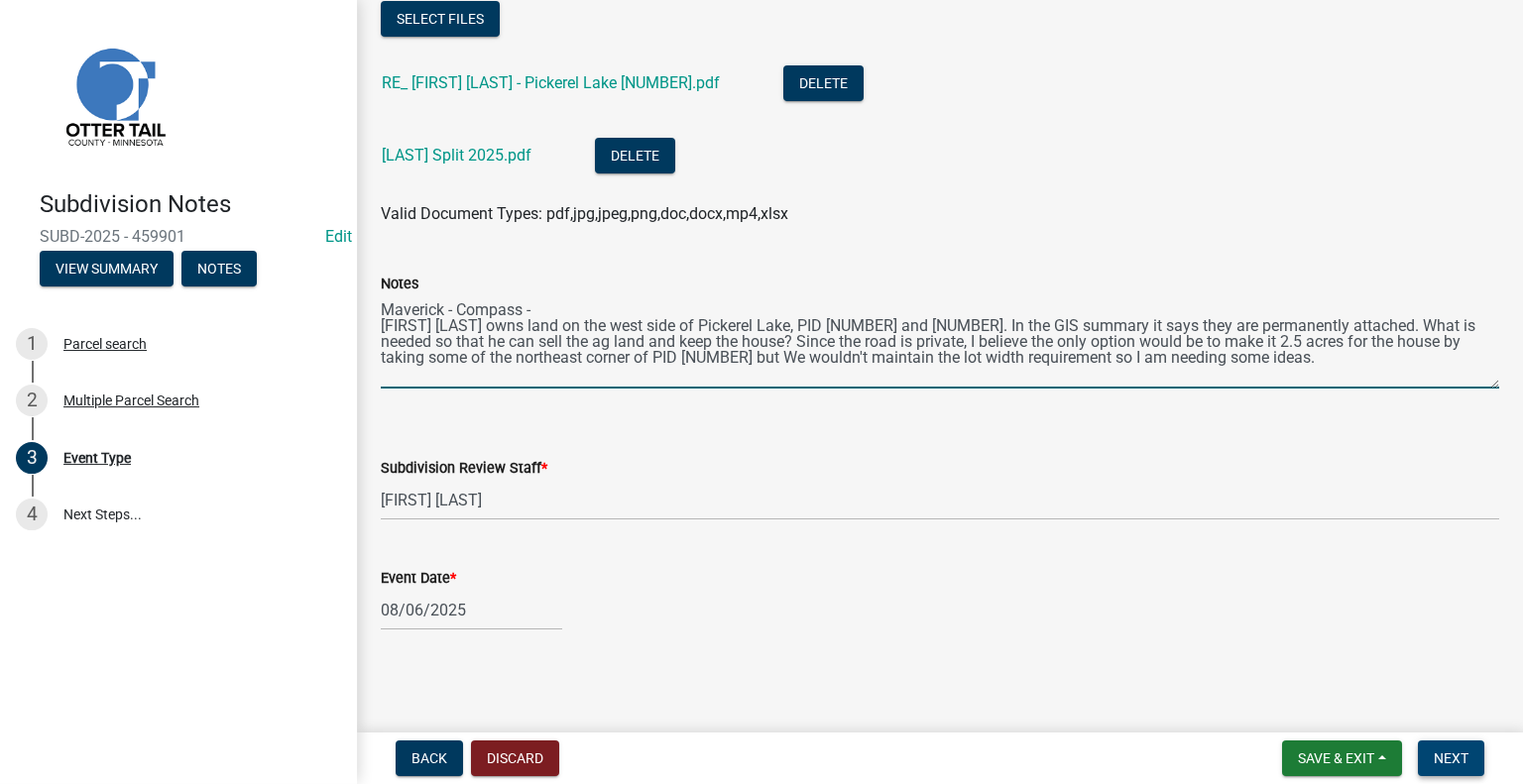 type on "Maverick - Compass -
[FIRST] [LAST] owns land on the west side of Pickerel Lake, PID [NUMBER] and [NUMBER]. In the GIS summary it says they are permanently attached. What is needed so that he can sell the ag land and keep the house? Since the road is private, I believe the only option would be to make it 2.5 acres for the house by taking some of the northeast corner of PID [NUMBER] but We wouldn't maintain the lot width requirement so I am needing some ideas." 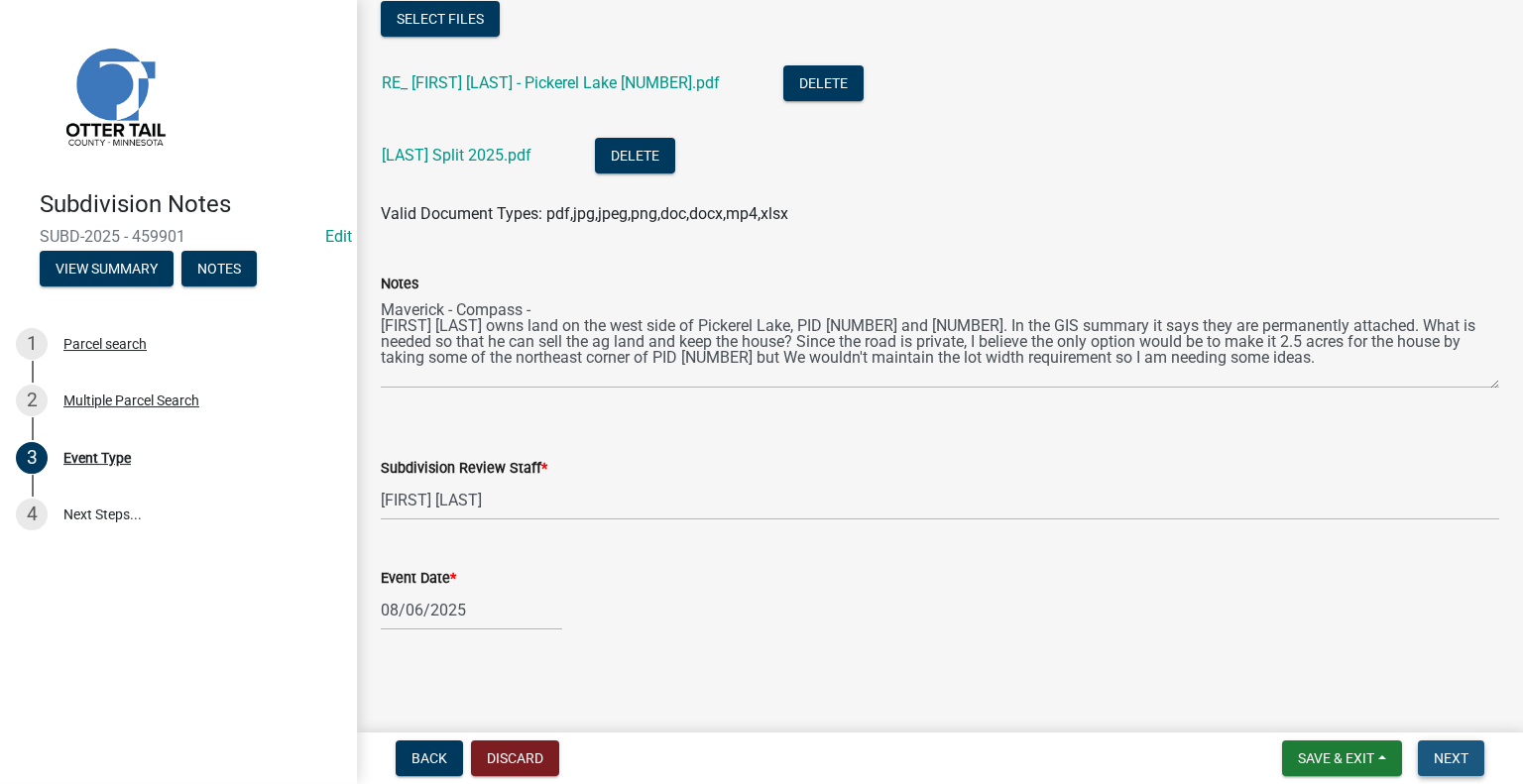 click on "Next" at bounding box center (1451, 758) 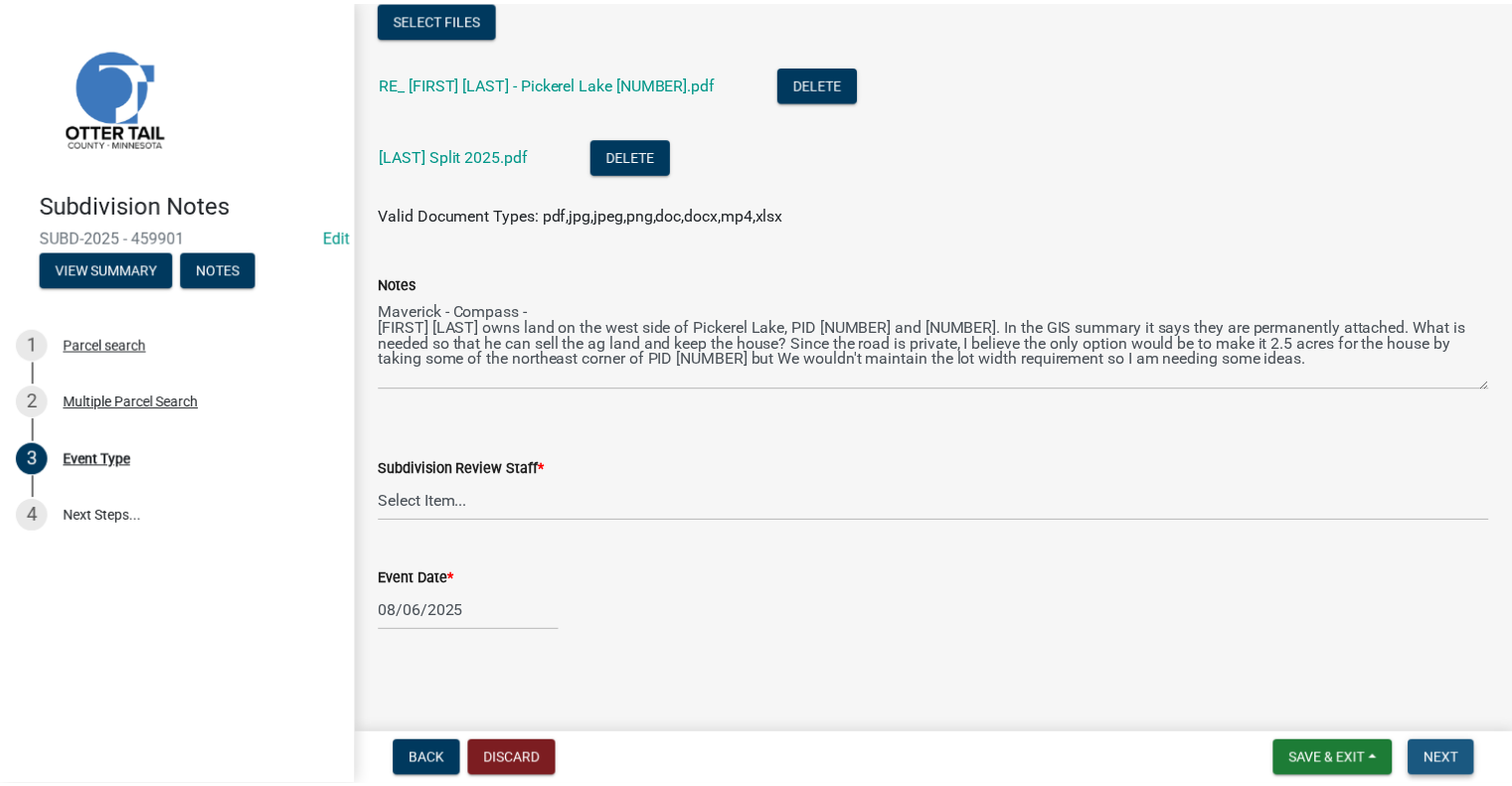 scroll, scrollTop: 0, scrollLeft: 0, axis: both 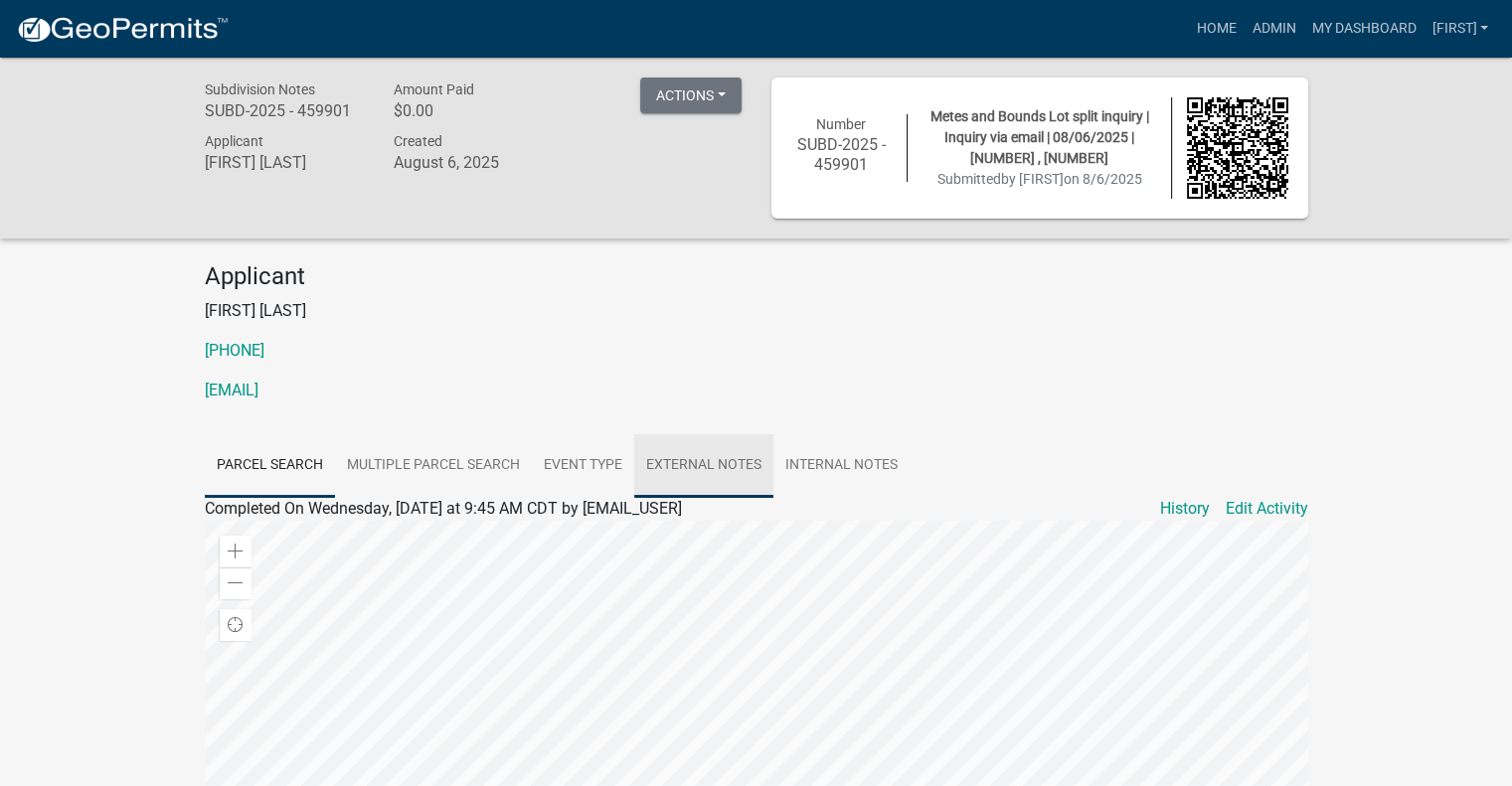 click on "External Notes" at bounding box center (704, 466) 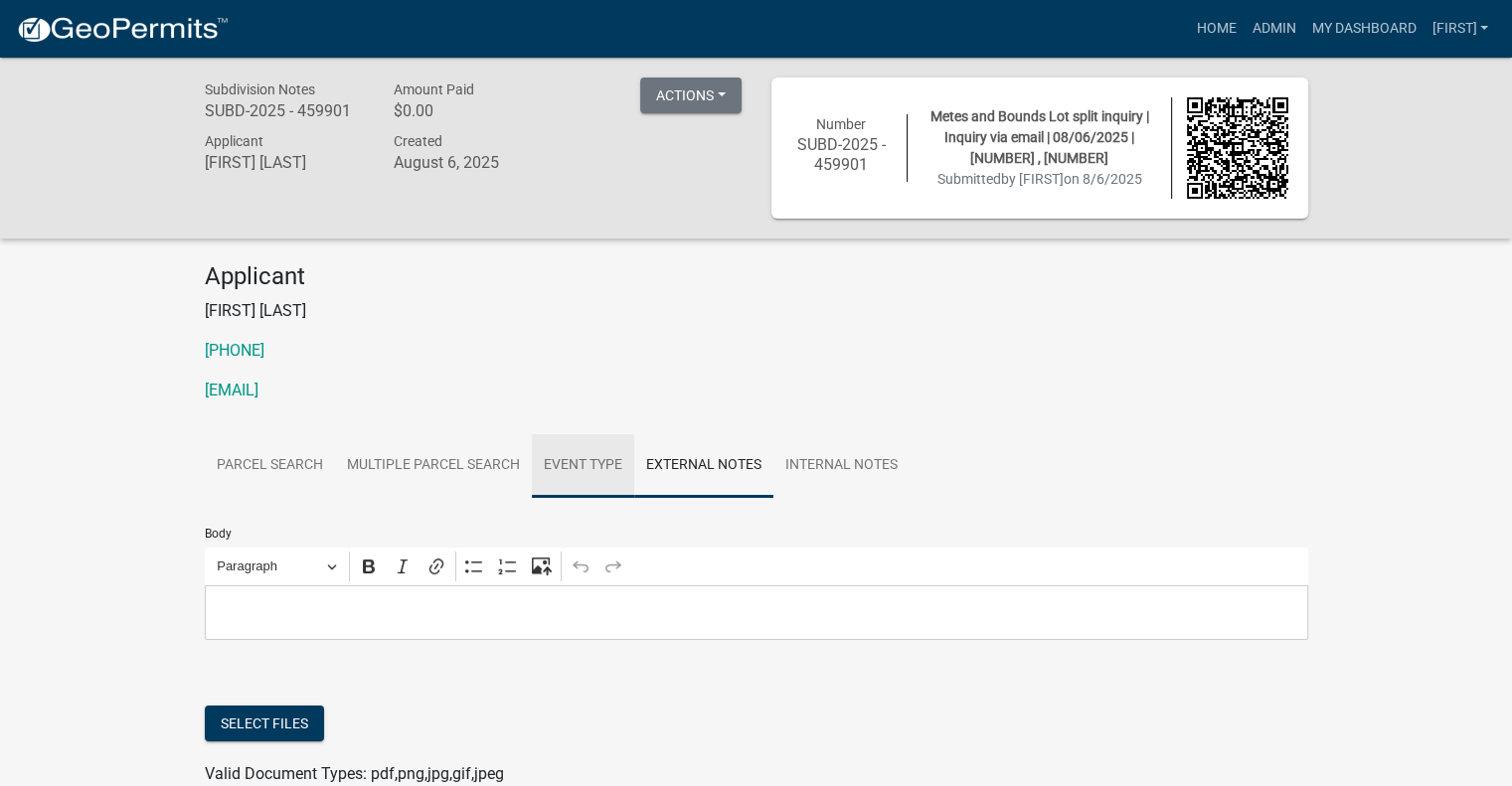 click on "Event Type" at bounding box center (583, 466) 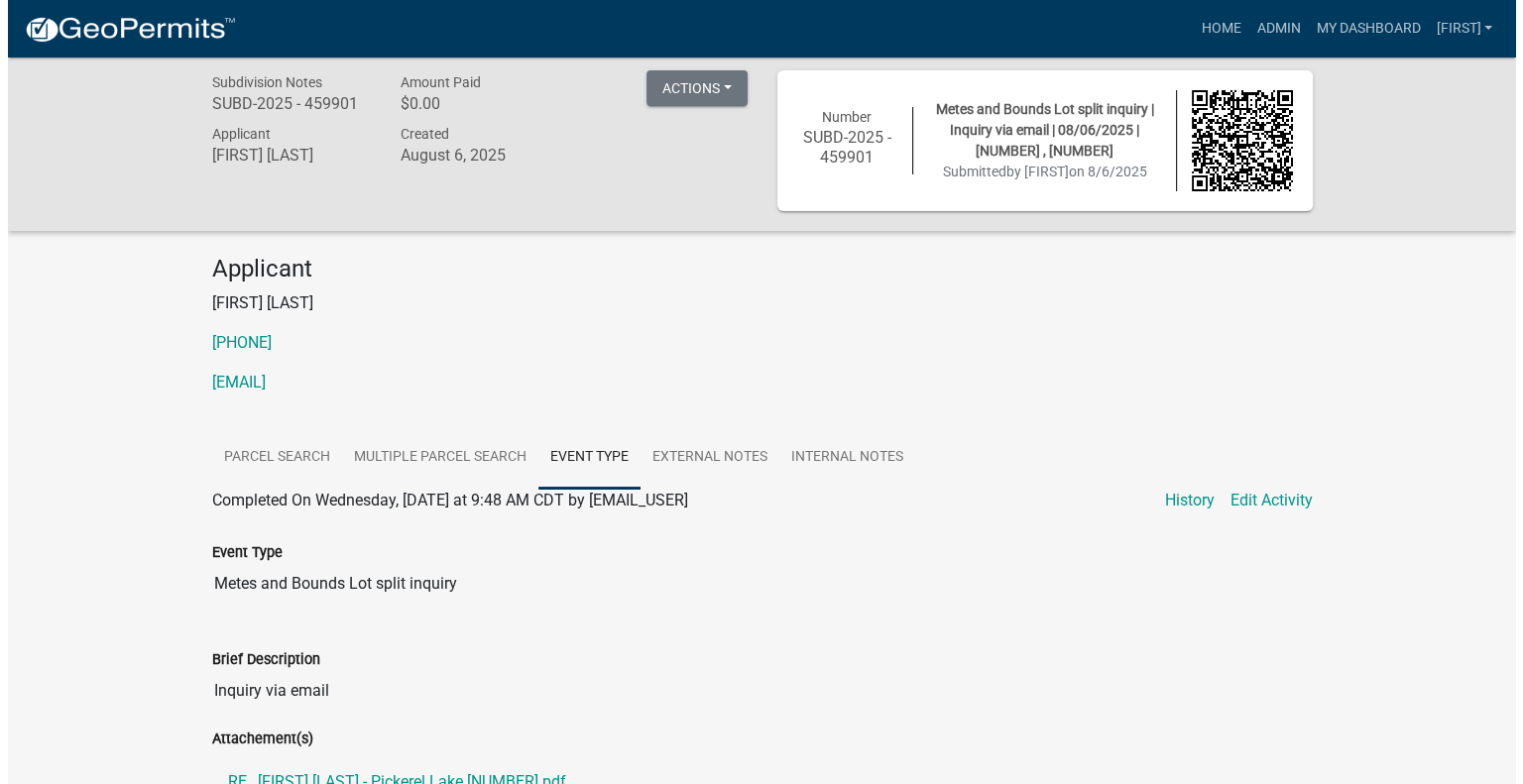 scroll, scrollTop: 0, scrollLeft: 0, axis: both 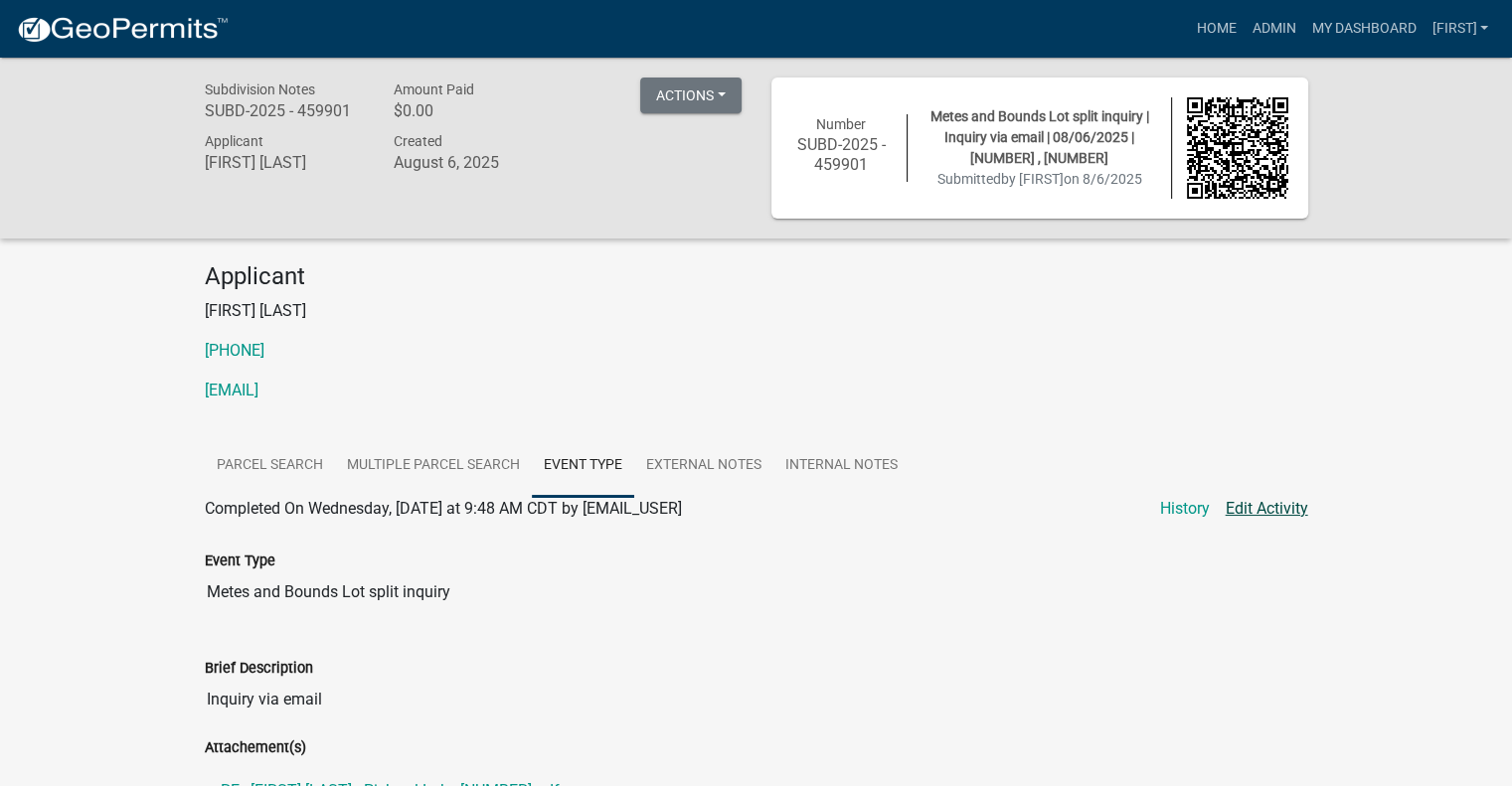 click on "Edit Activity" at bounding box center (1266, 509) 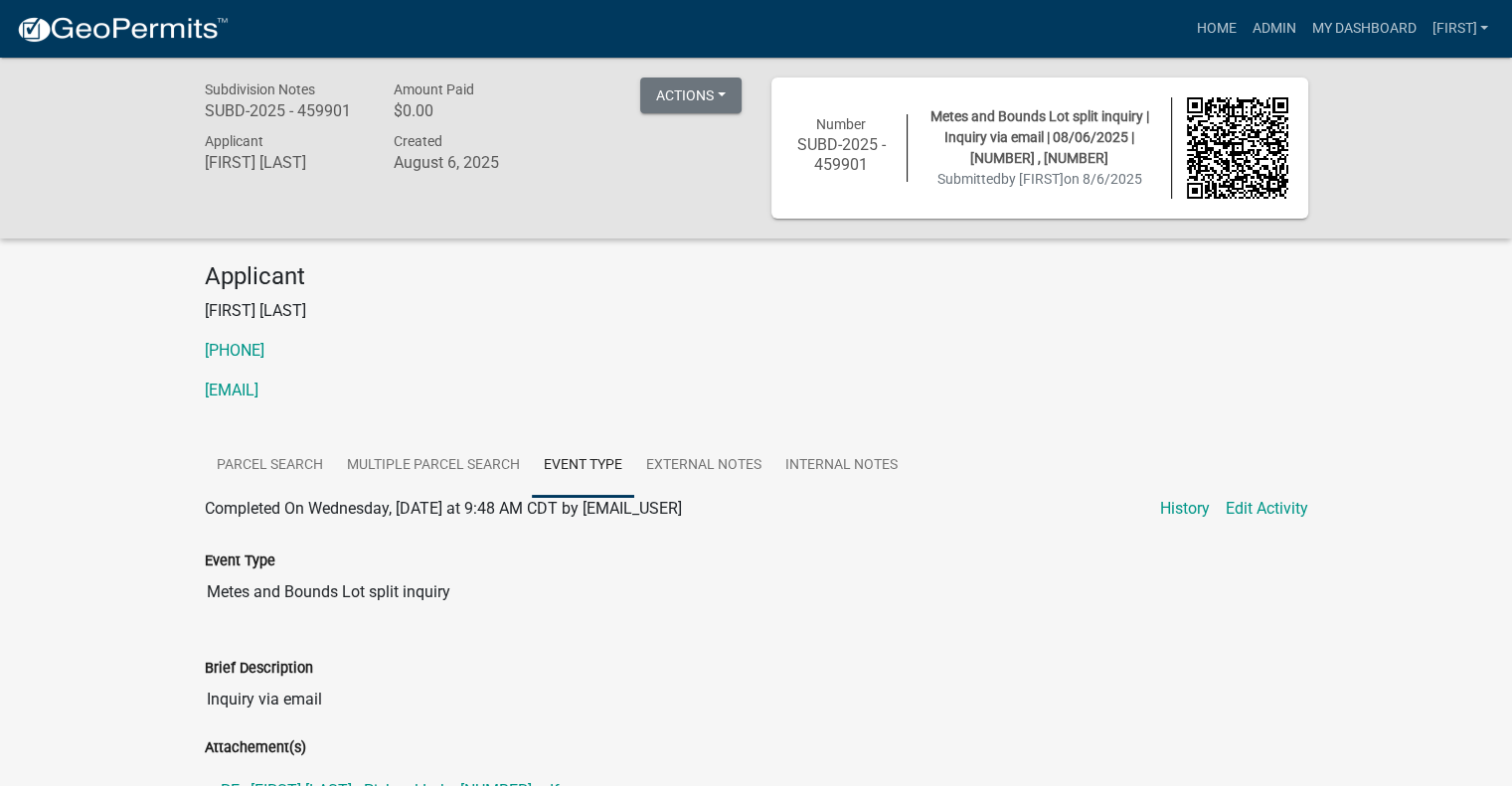select on "[UUID]" 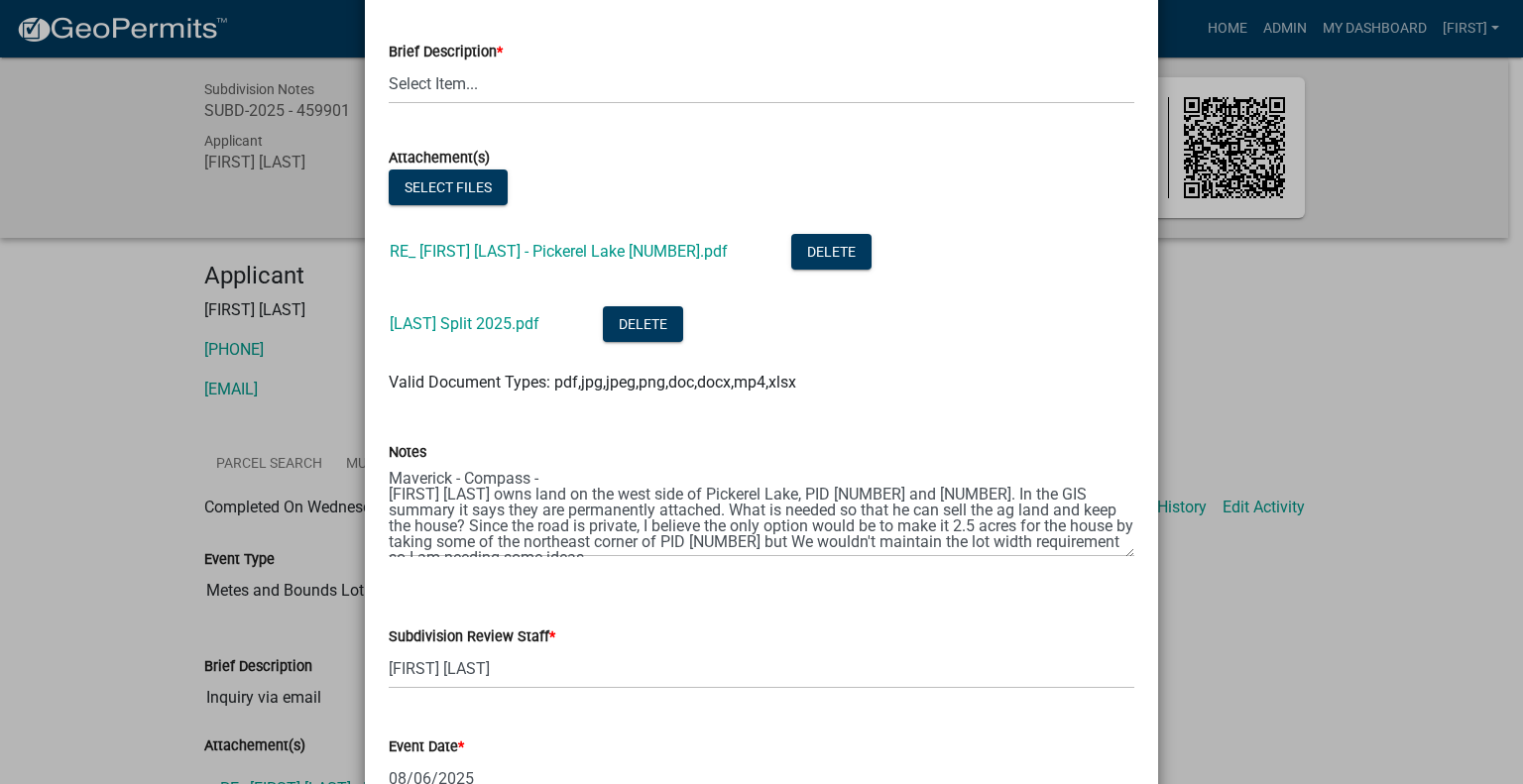 scroll, scrollTop: 297, scrollLeft: 0, axis: vertical 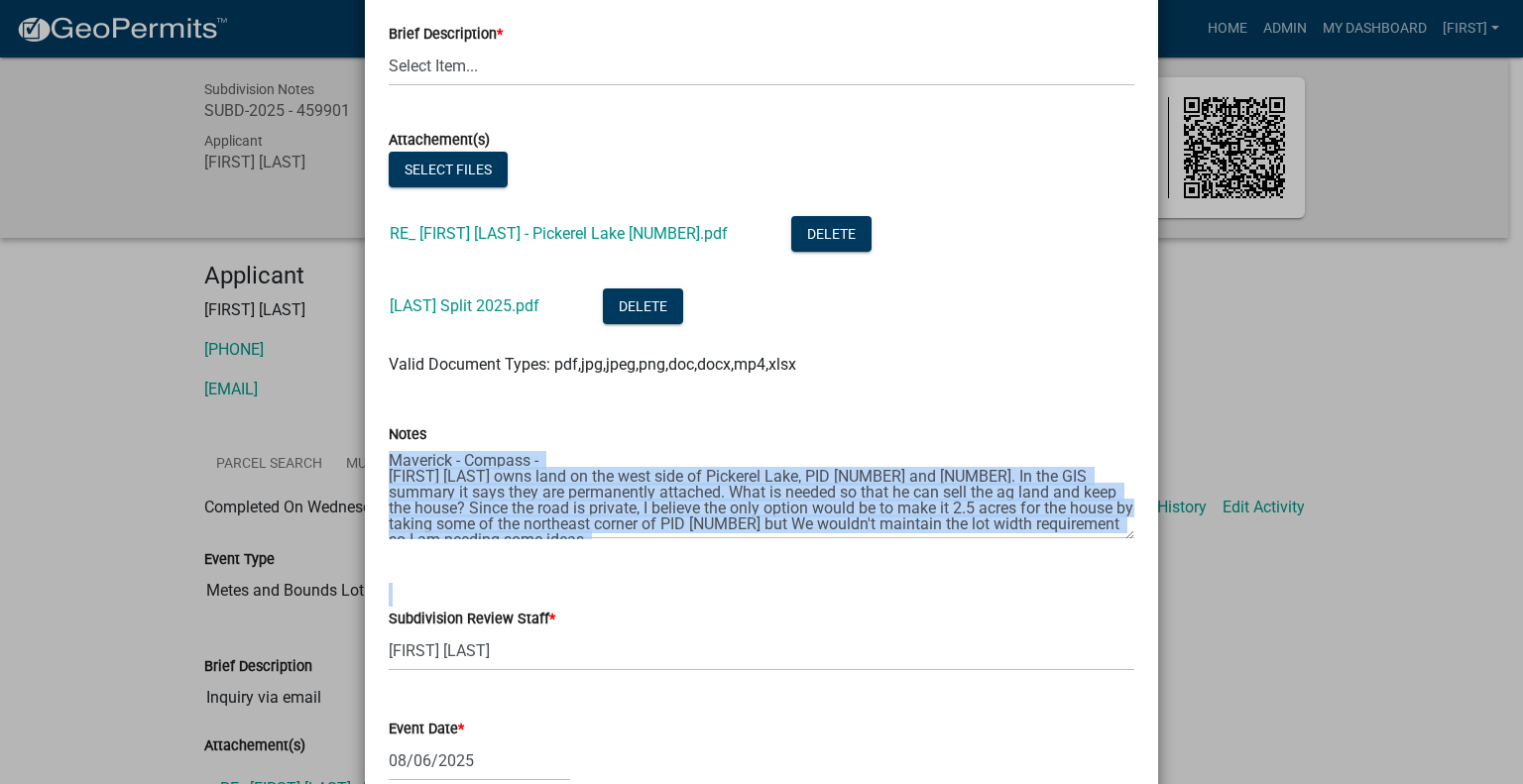 drag, startPoint x: 1122, startPoint y: 539, endPoint x: 1117, endPoint y: 591, distance: 52.23983 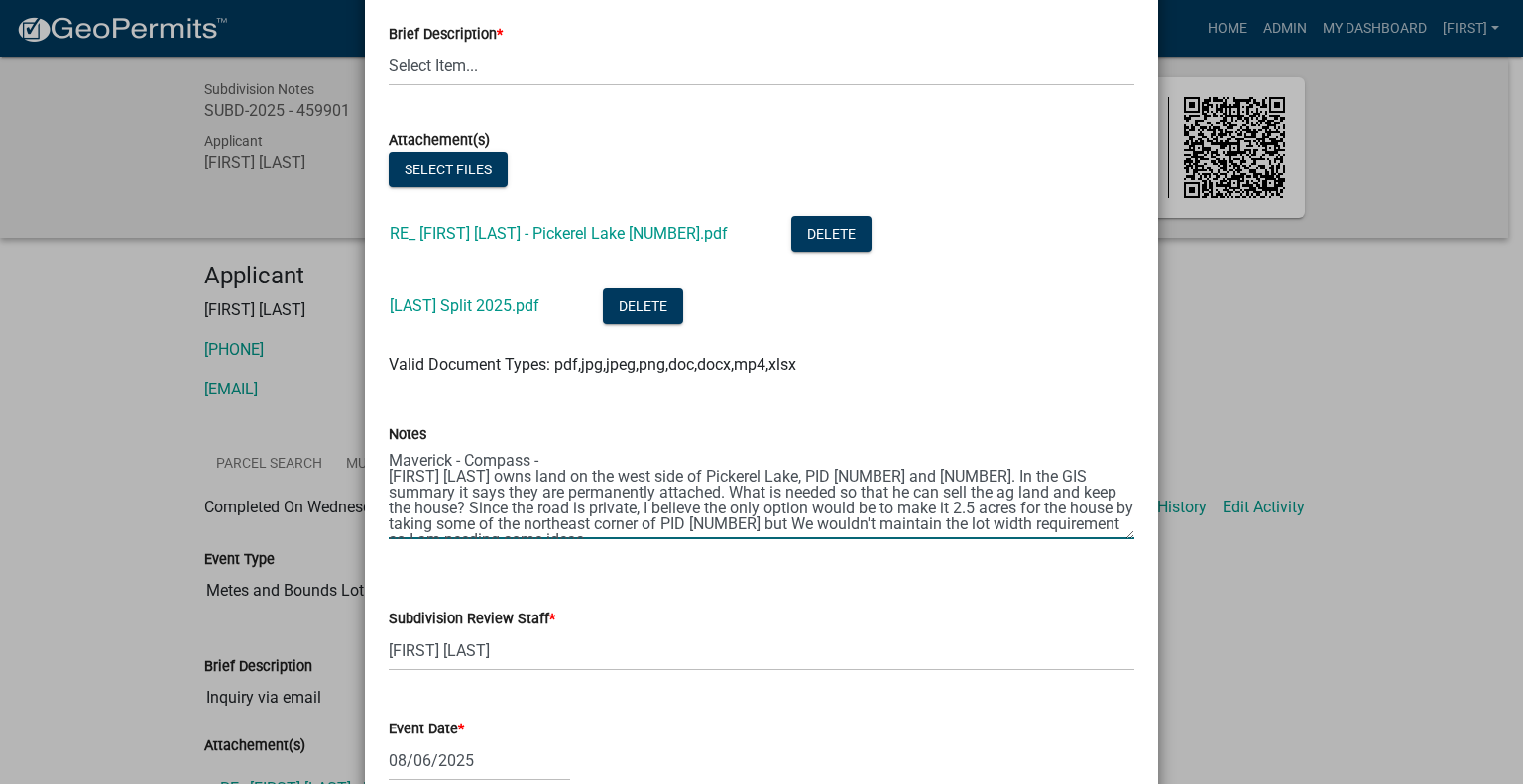 click on "Maverick - Compass -
[FIRST] [LAST] owns land on the west side of Pickerel Lake, PID [NUMBER] and [NUMBER]. In the GIS summary it says they are permanently attached. What is needed so that he can sell the ag land and keep the house? Since the road is private, I believe the only option would be to make it 2.5 acres for the house by taking some of the northeast corner of PID [NUMBER] but We wouldn't maintain the lot width requirement so I am needing some ideas." at bounding box center (762, 493) 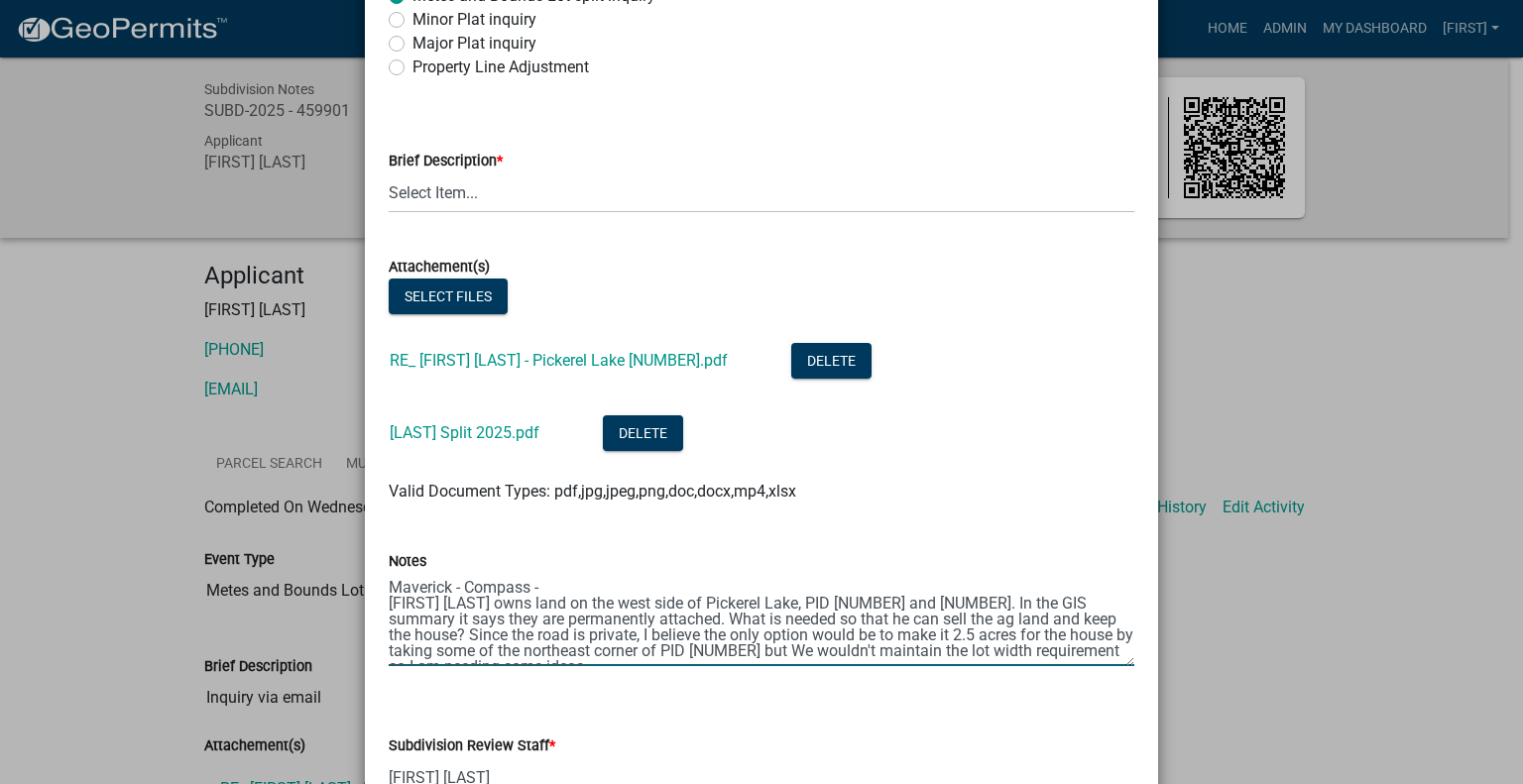 scroll, scrollTop: 436, scrollLeft: 0, axis: vertical 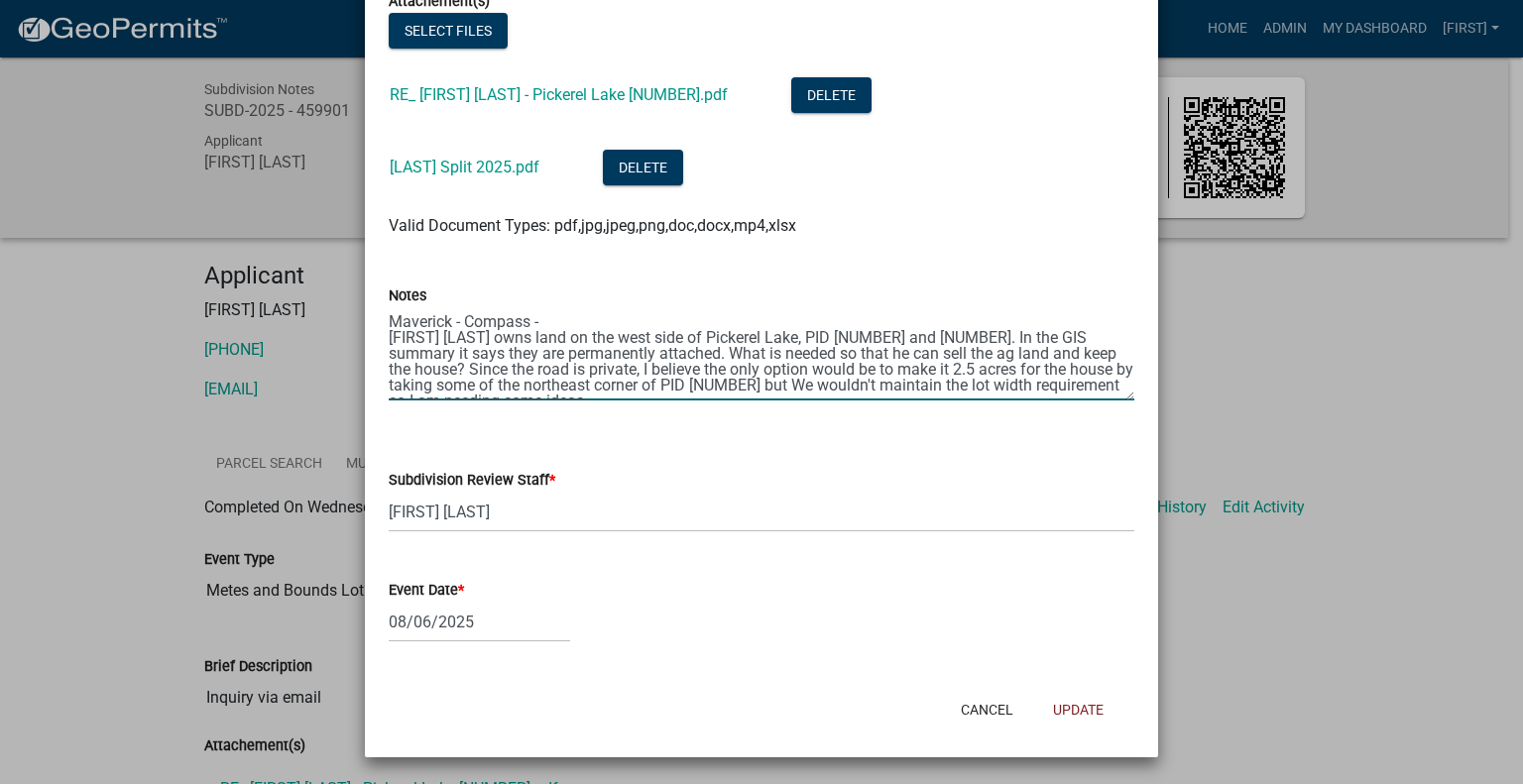 type on "Maverick - Compass -
[FIRST] [LAST] owns land on the west side of Pickerel Lake, PID [NUMBER] and [NUMBER]. In the GIS summary it says they are permanently attached. What is needed so that he can sell the ag land and keep the house? Since the road is private, I believe the only option would be to make it 2.5 acres for the house by taking some of the northeast corner of PID [NUMBER] but We wouldn't maintain the lot width requirement so I am needing some ideas." 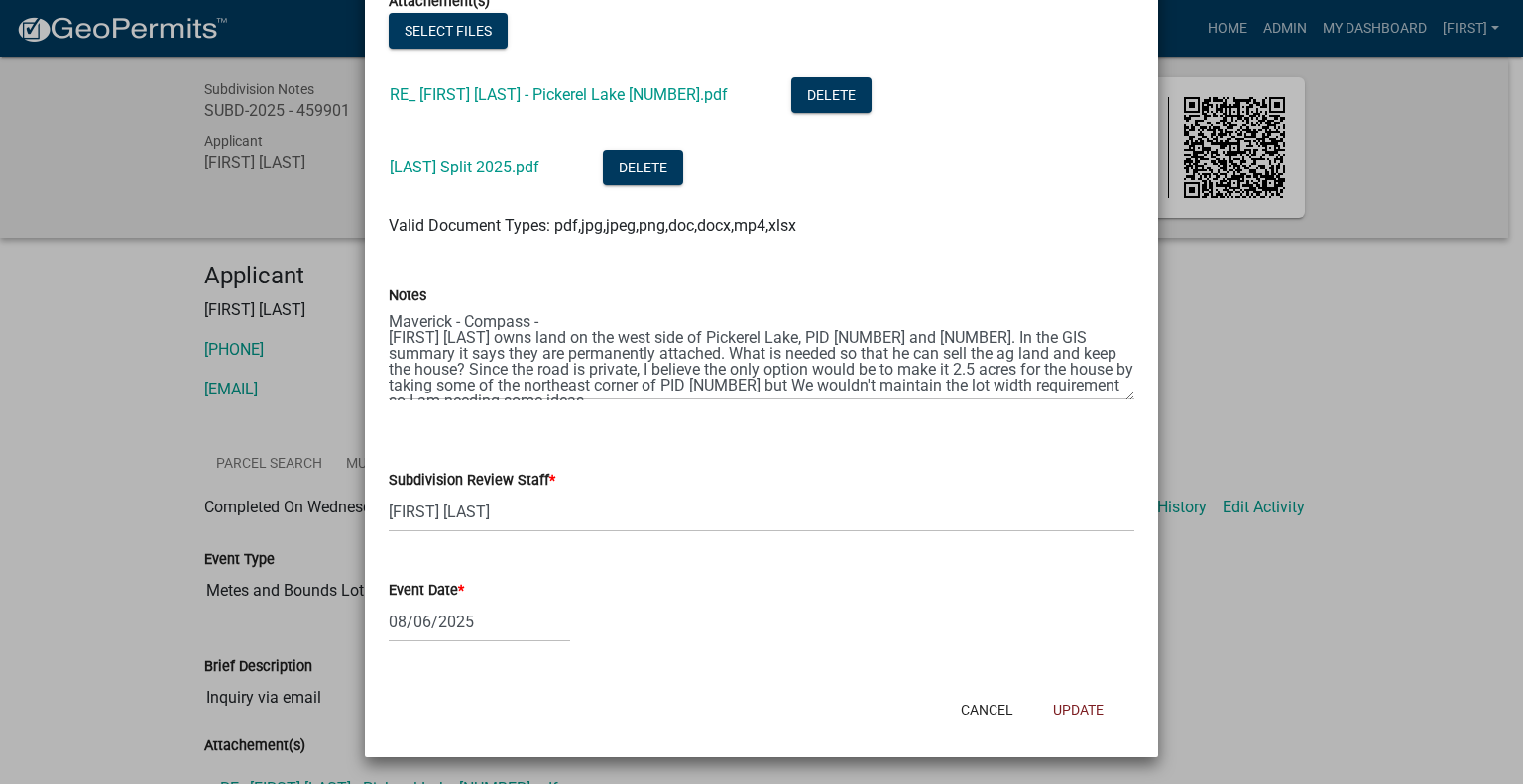 drag, startPoint x: 380, startPoint y: 325, endPoint x: 441, endPoint y: 346, distance: 64.513564 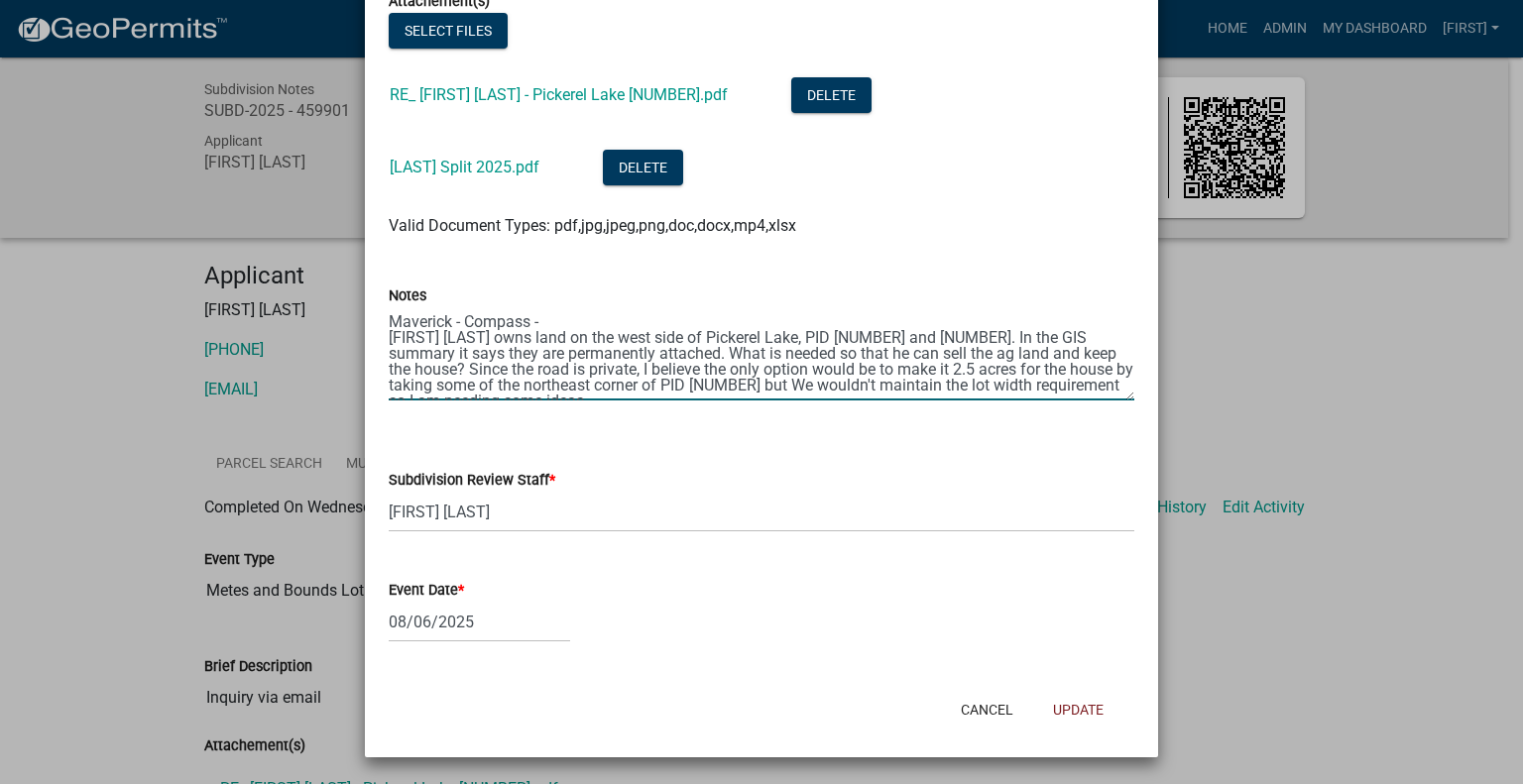 drag, startPoint x: 399, startPoint y: 324, endPoint x: 485, endPoint y: 326, distance: 86.02325 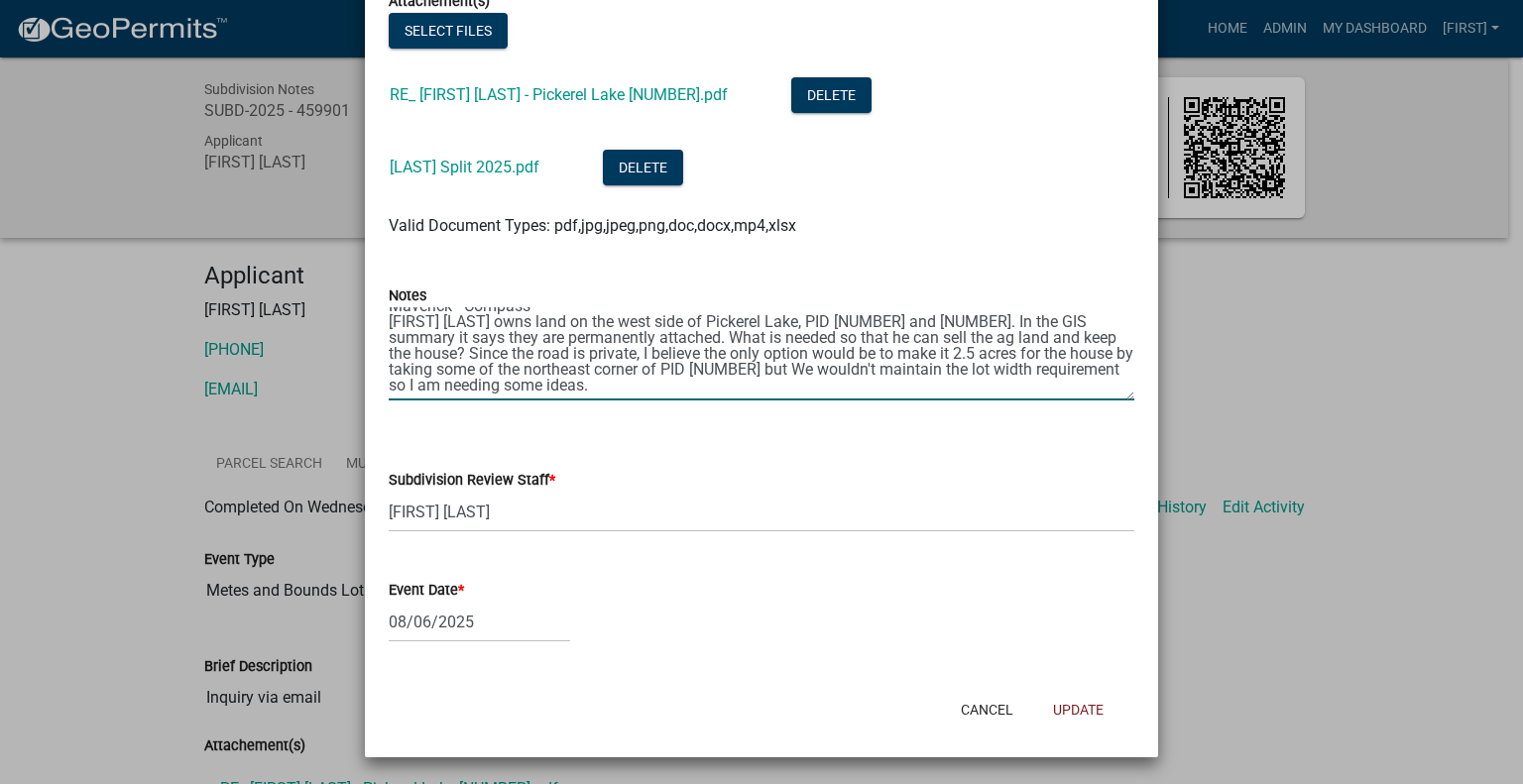 scroll, scrollTop: 48, scrollLeft: 0, axis: vertical 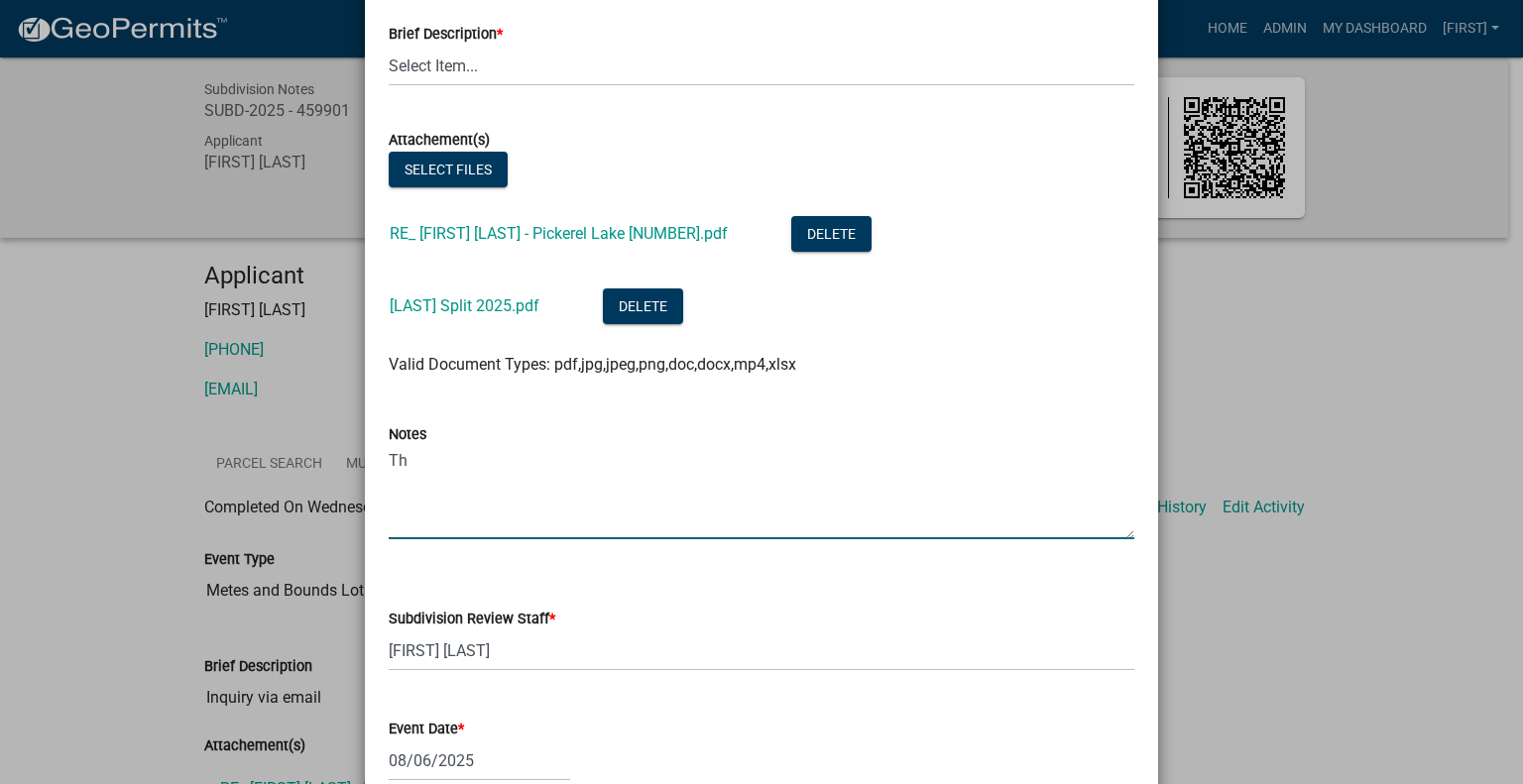 type on "T" 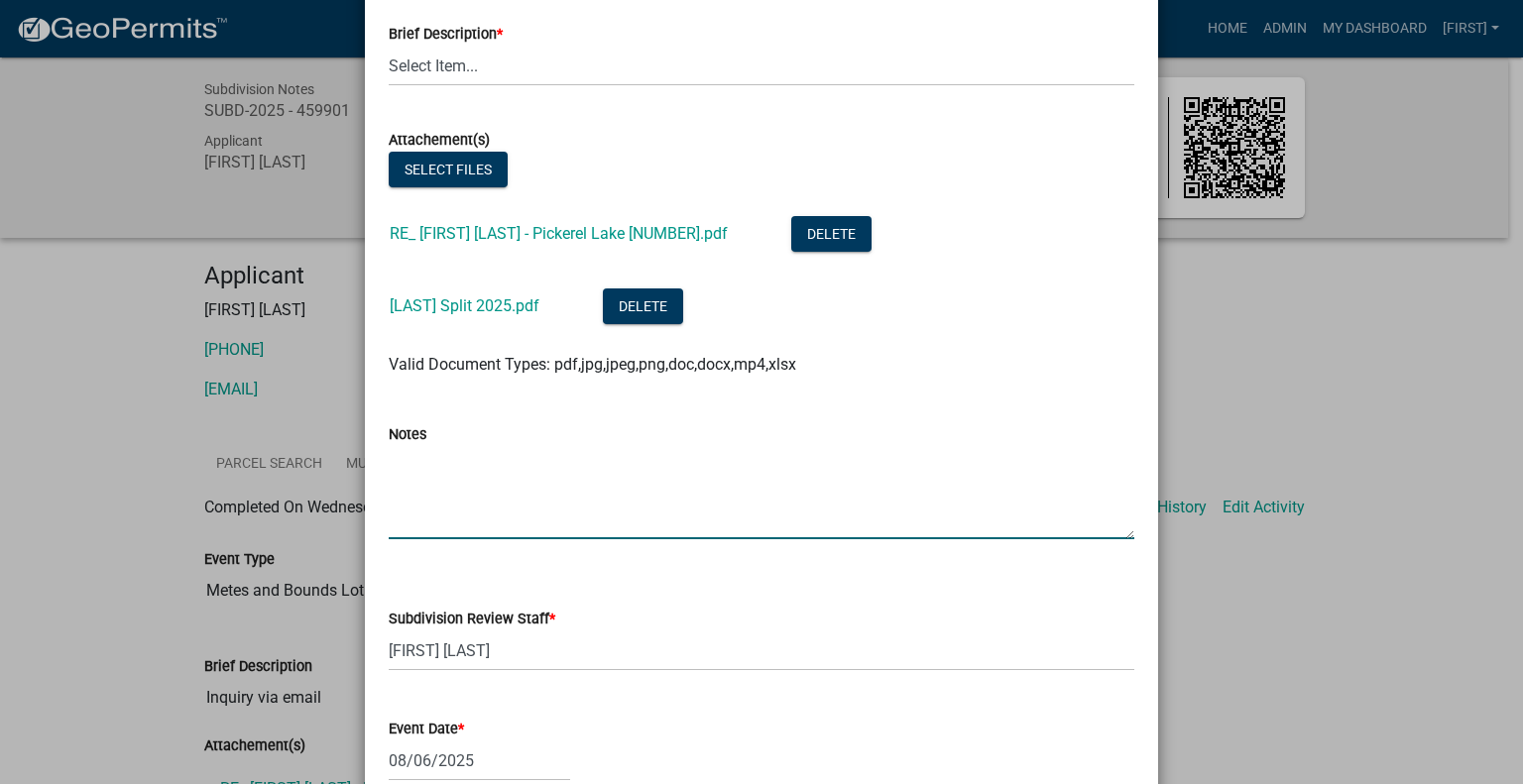 type on "S" 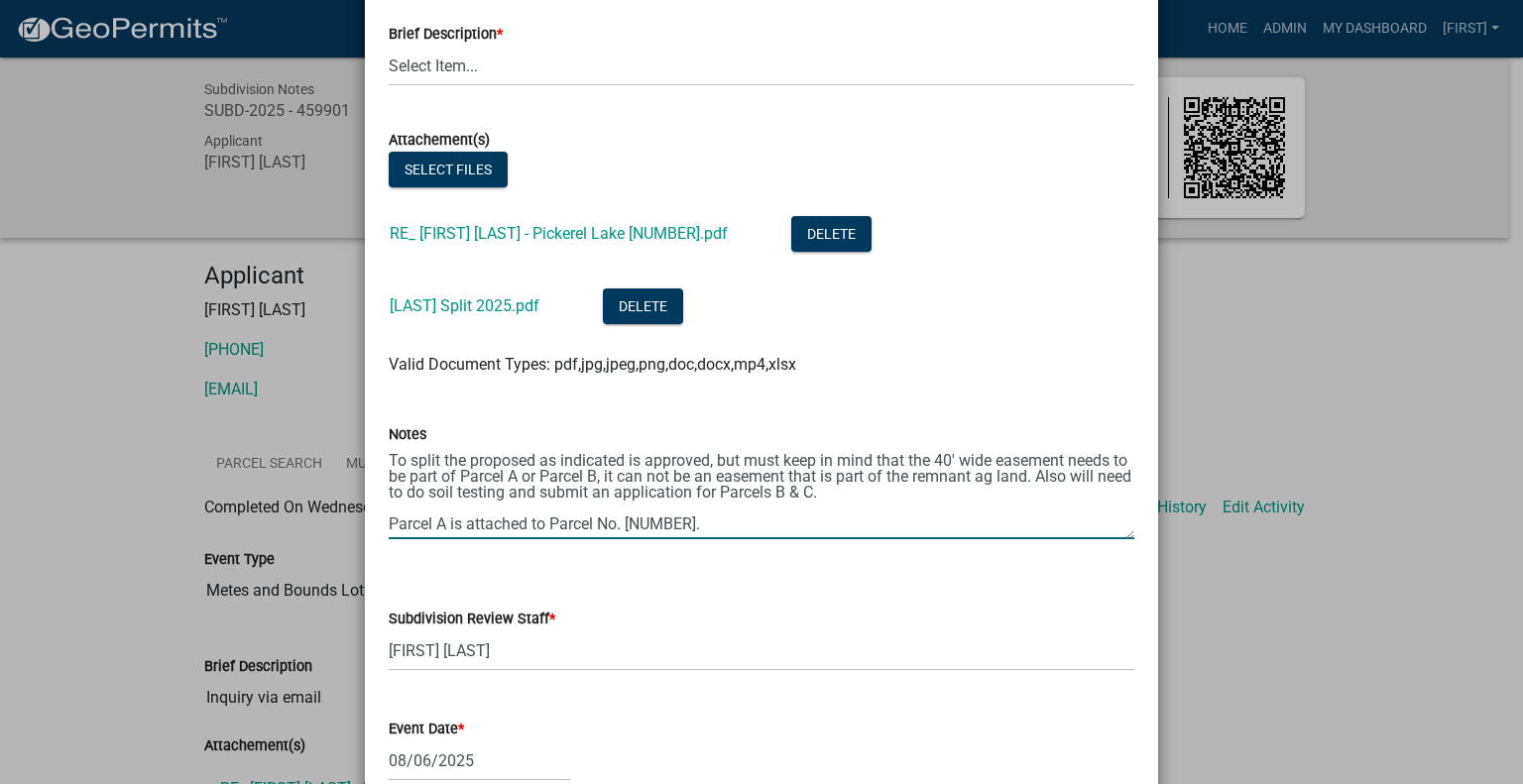 scroll, scrollTop: 11, scrollLeft: 0, axis: vertical 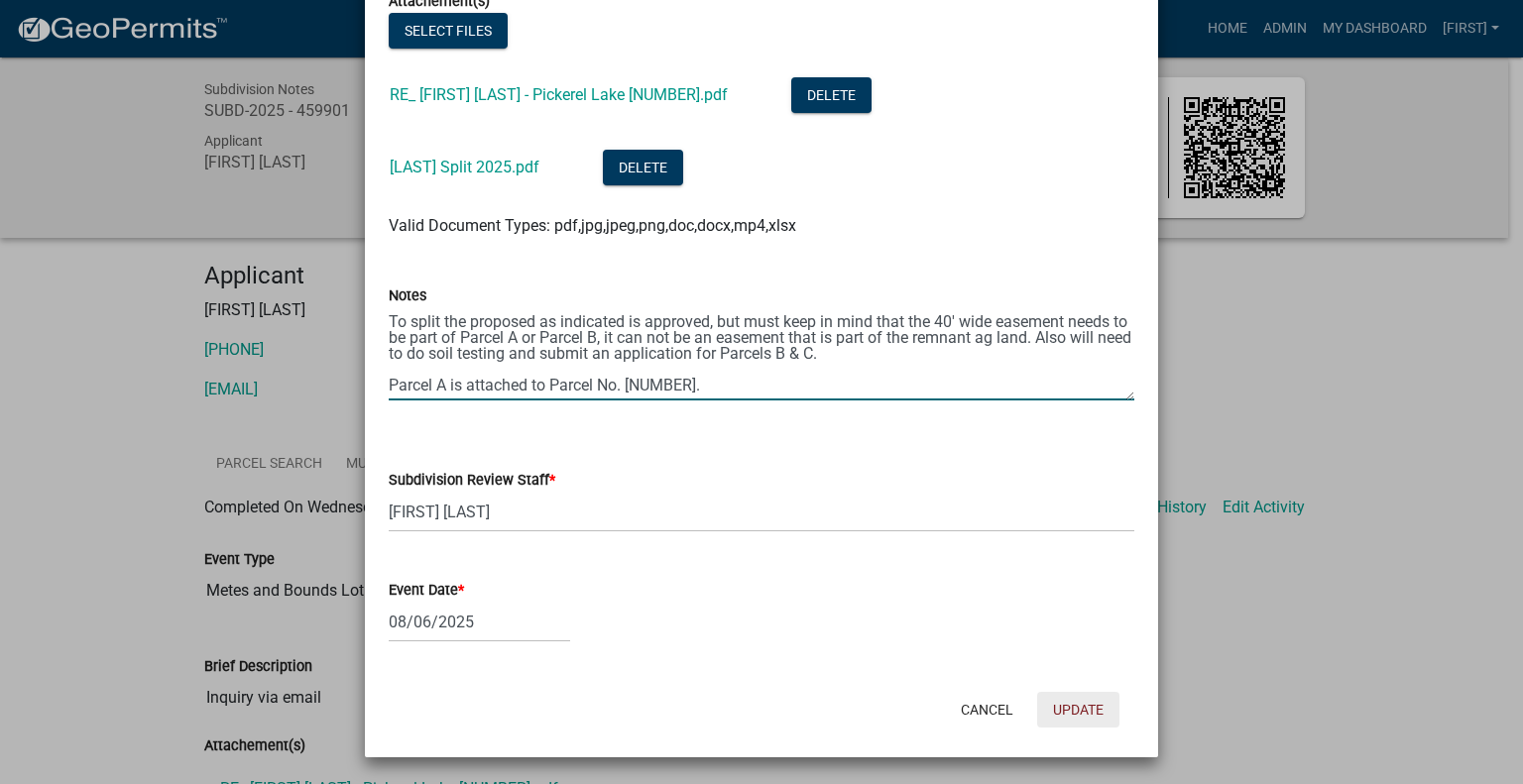 type on "To split the proposed as indicated is approved, but must keep in mind that the 40' wide easement needs to  be part of Parcel A or Parcel B, it can not be an easement that is part of the remnant ag land. Also will need to do soil testing and submit an application for Parcels B & C.
Parcel A is attached to Parcel No. [NUMBER]." 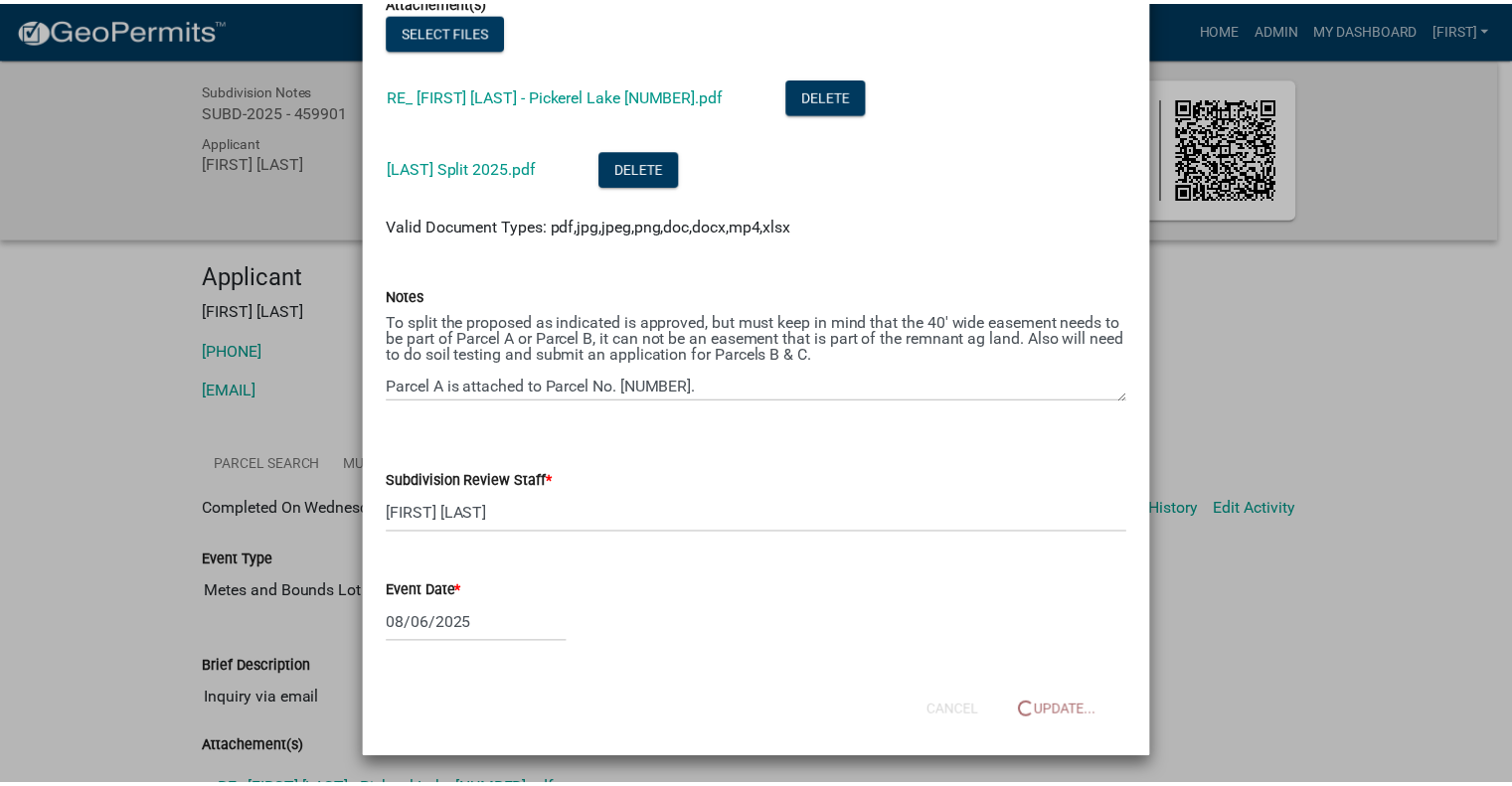 scroll, scrollTop: 0, scrollLeft: 0, axis: both 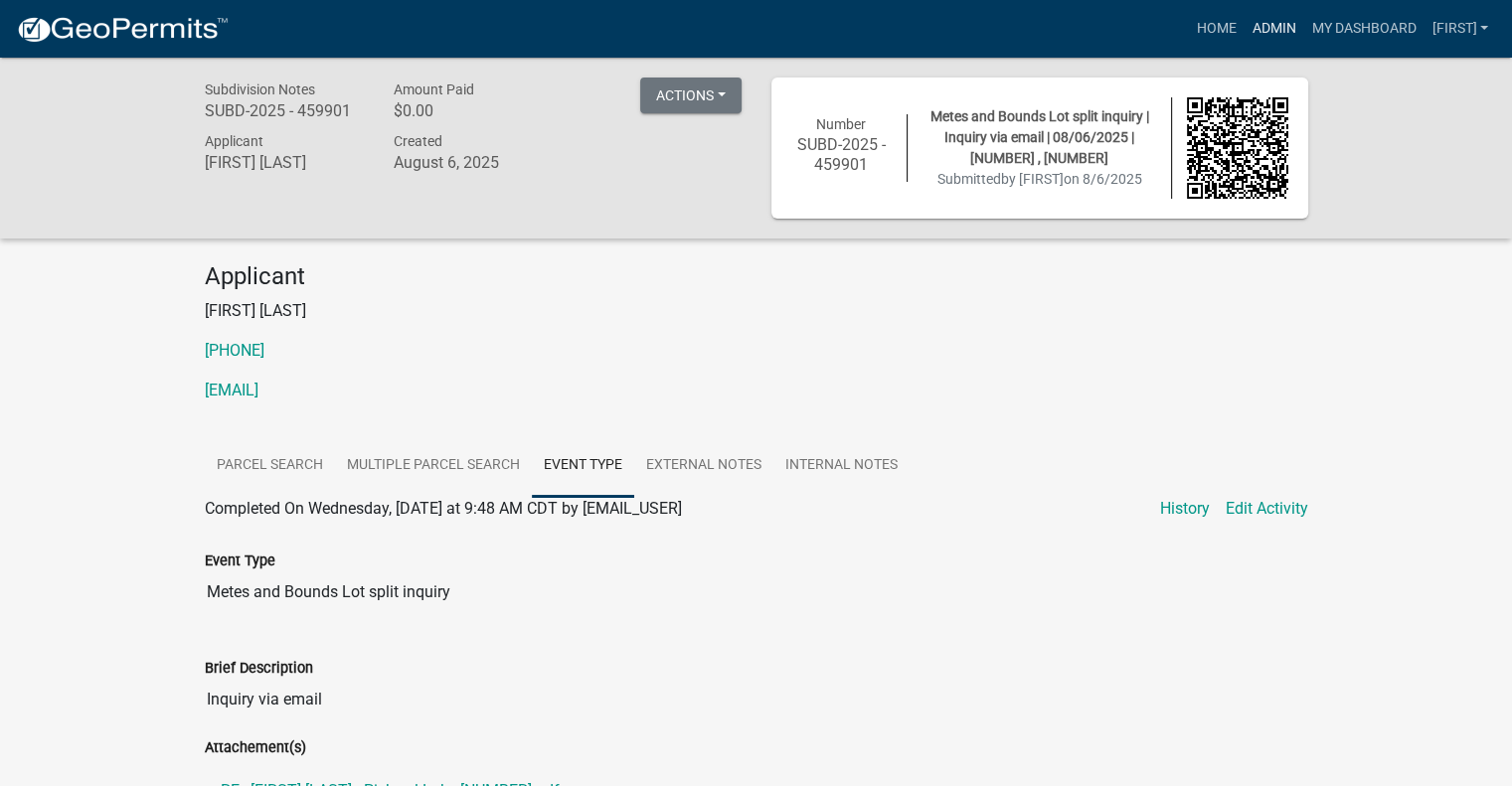click on "Admin" at bounding box center (1273, 29) 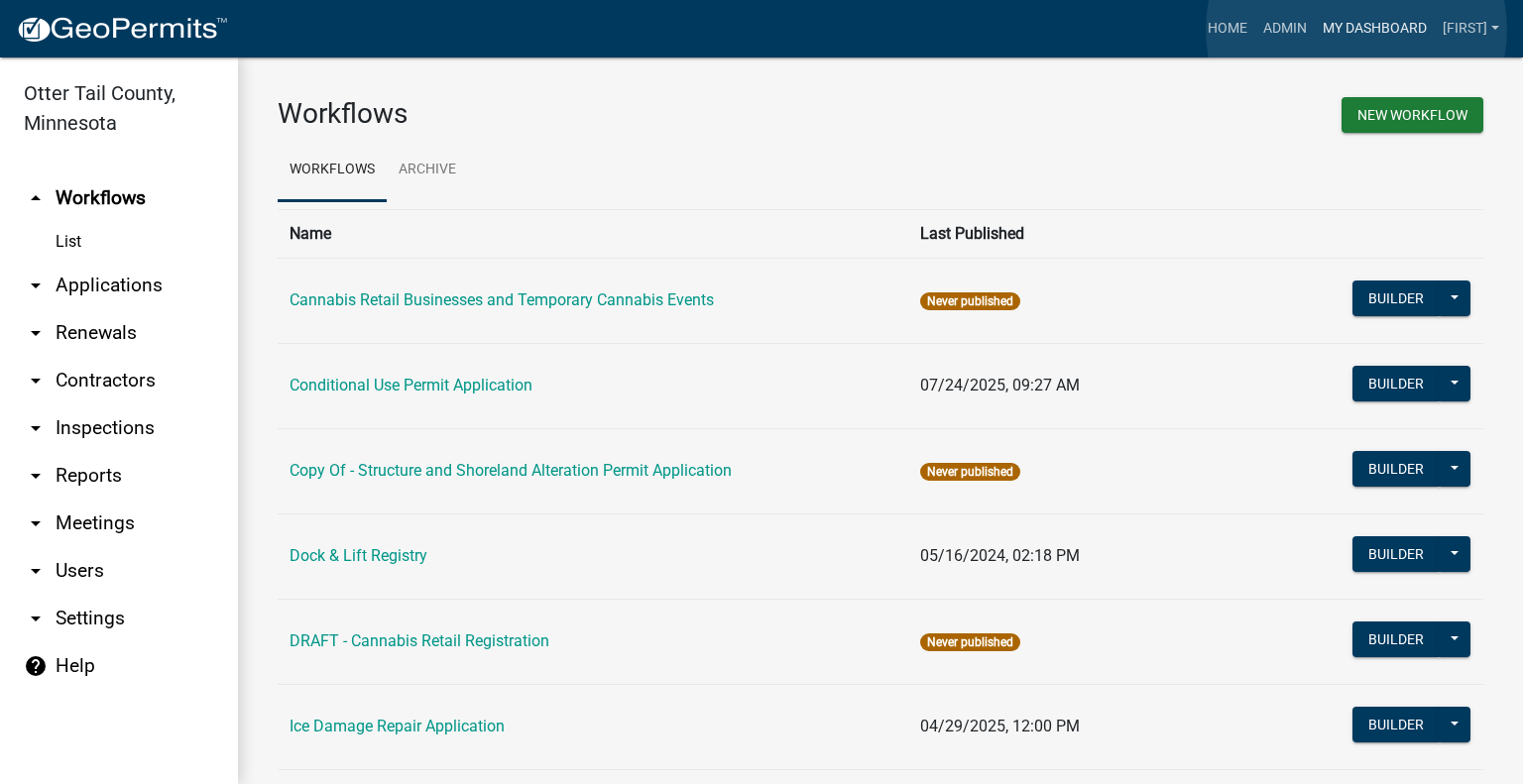 click on "My Dashboard" at bounding box center [1374, 29] 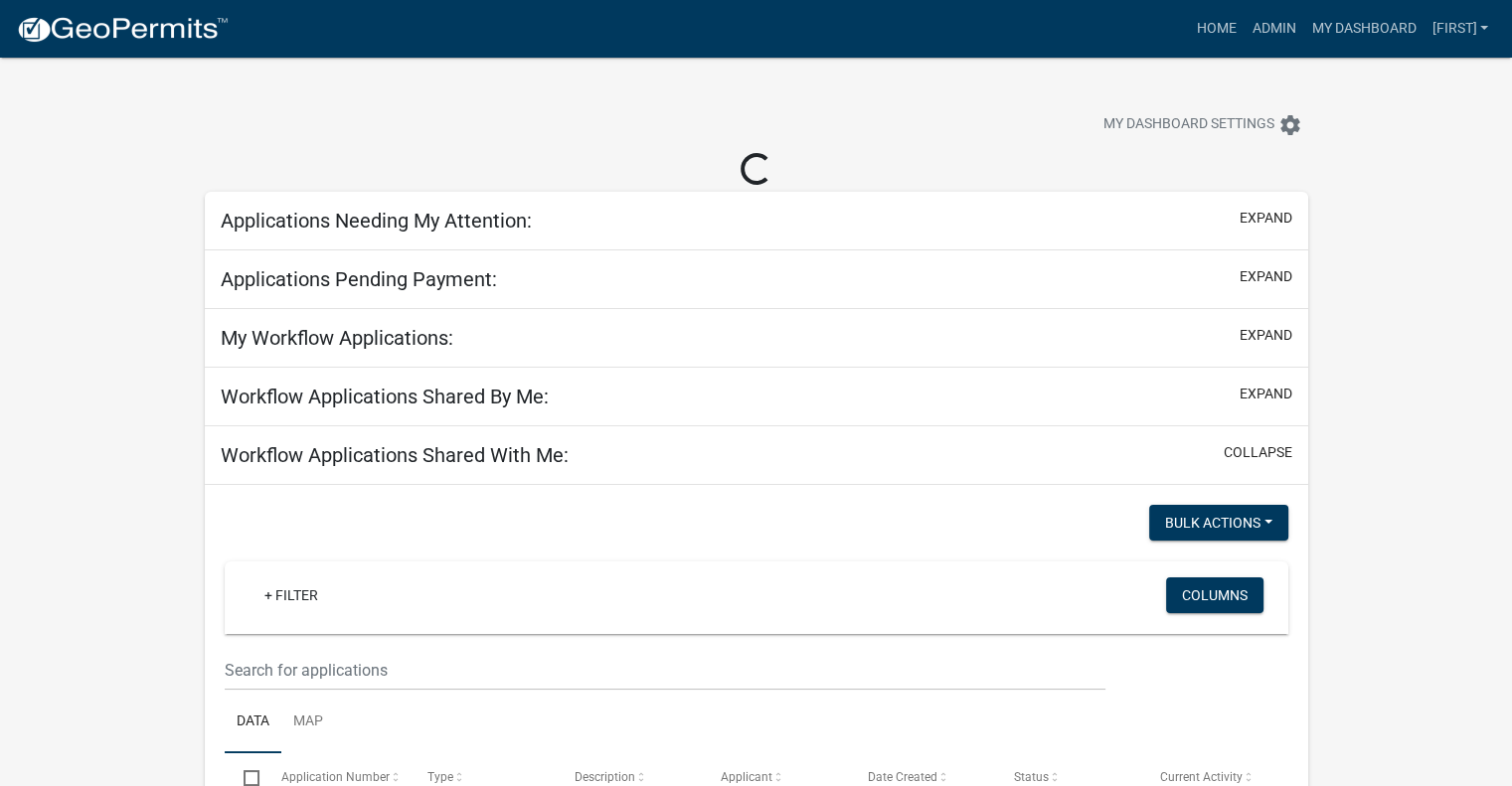 select on "1: 25" 